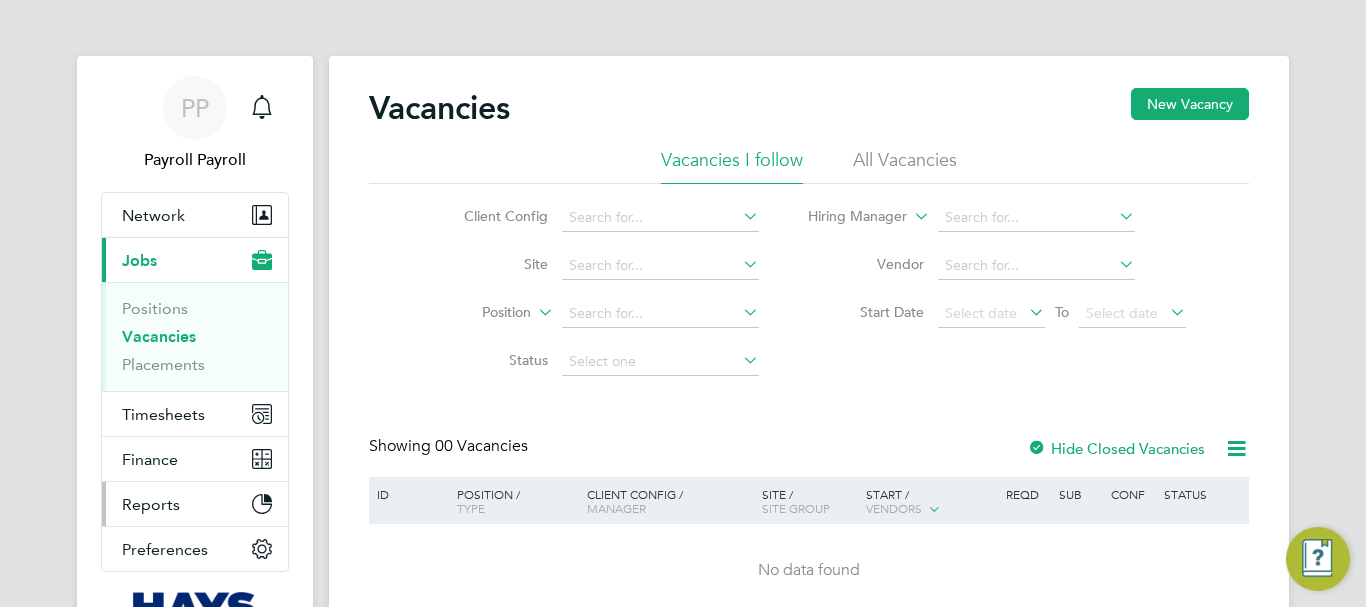 scroll, scrollTop: 0, scrollLeft: 0, axis: both 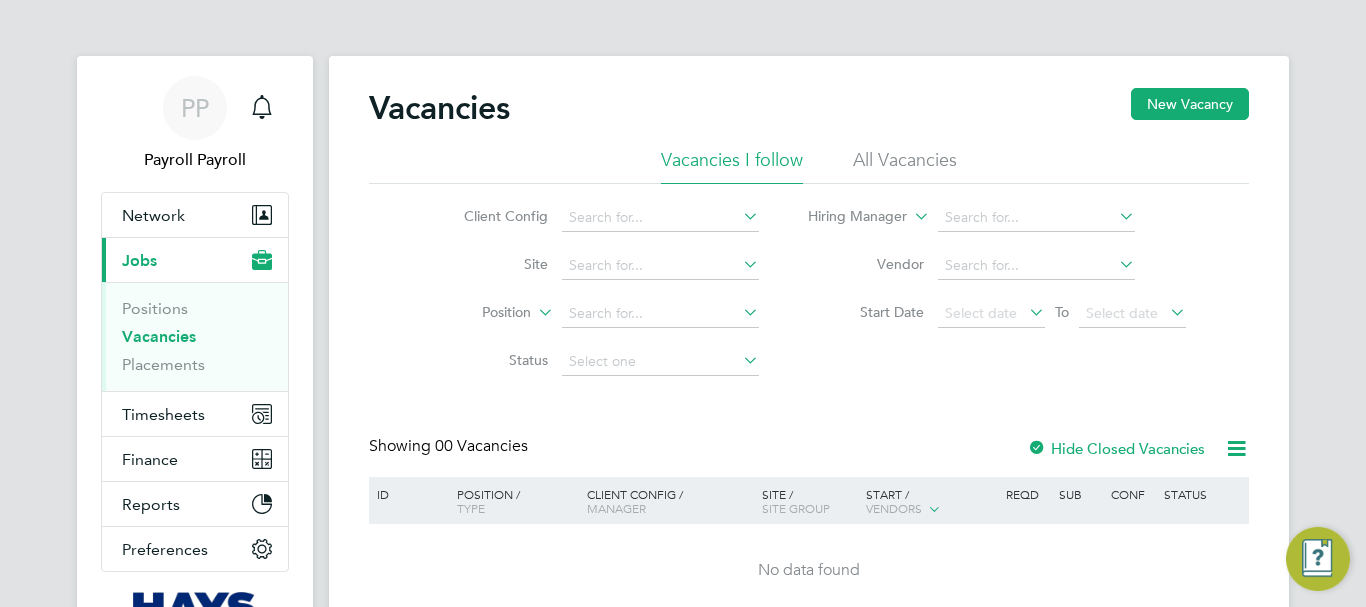 type 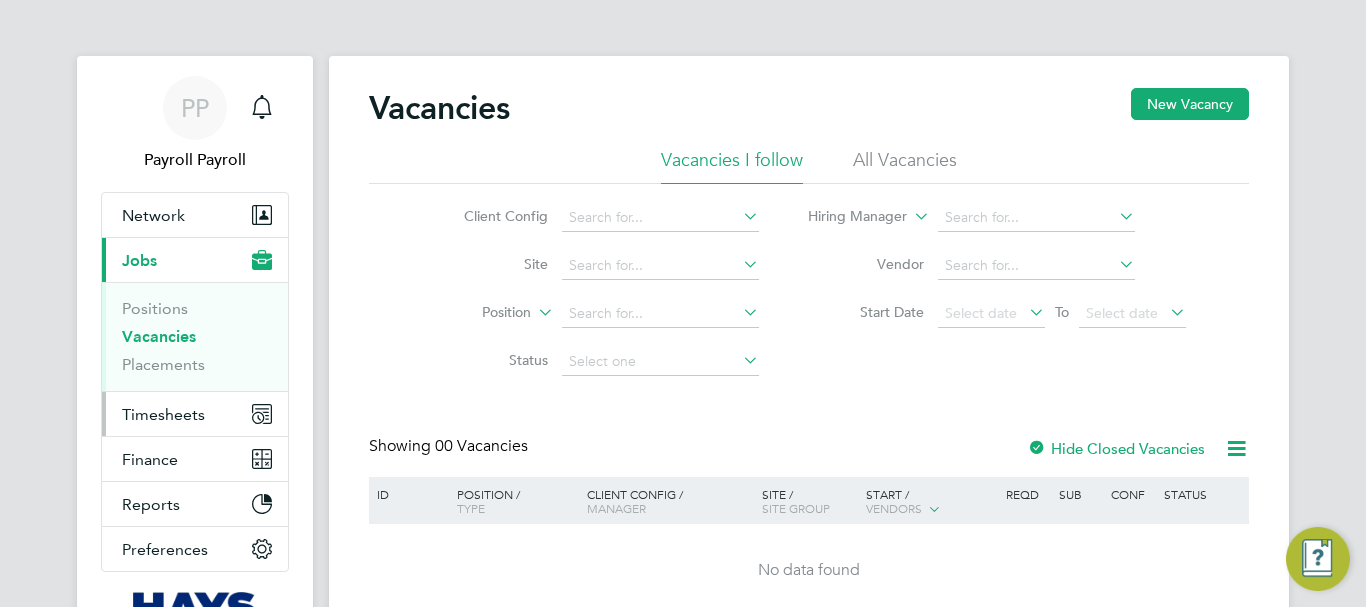 click on "Timesheets" at bounding box center (163, 414) 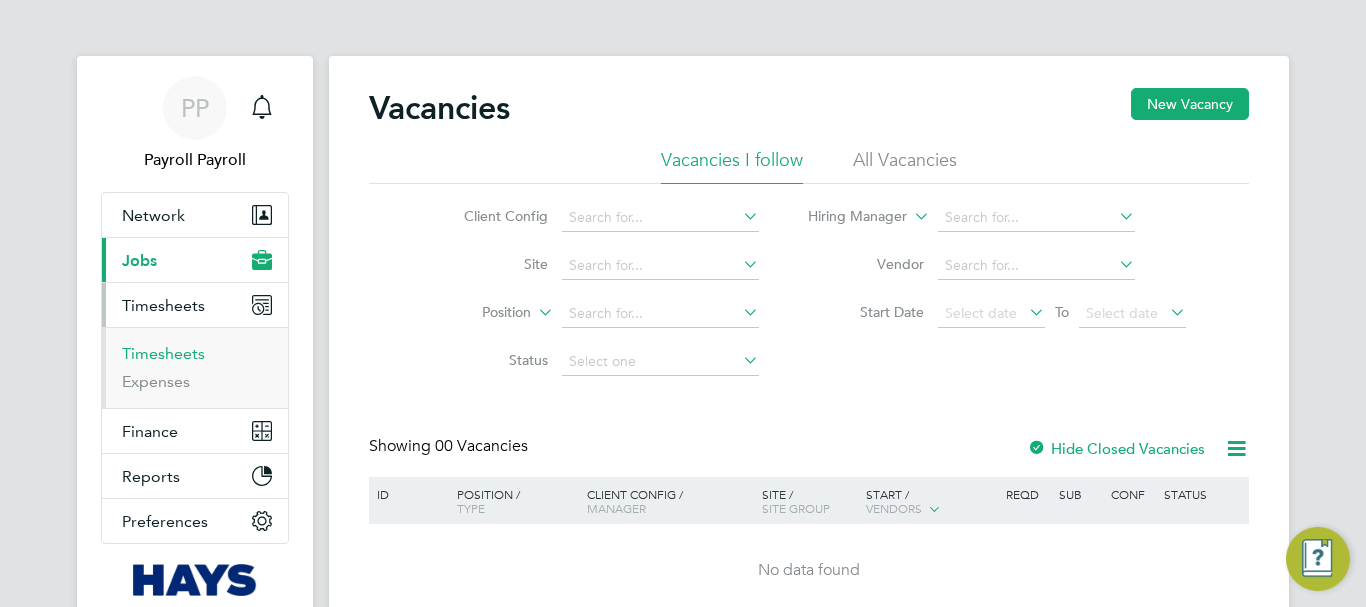 click on "Timesheets" at bounding box center (163, 353) 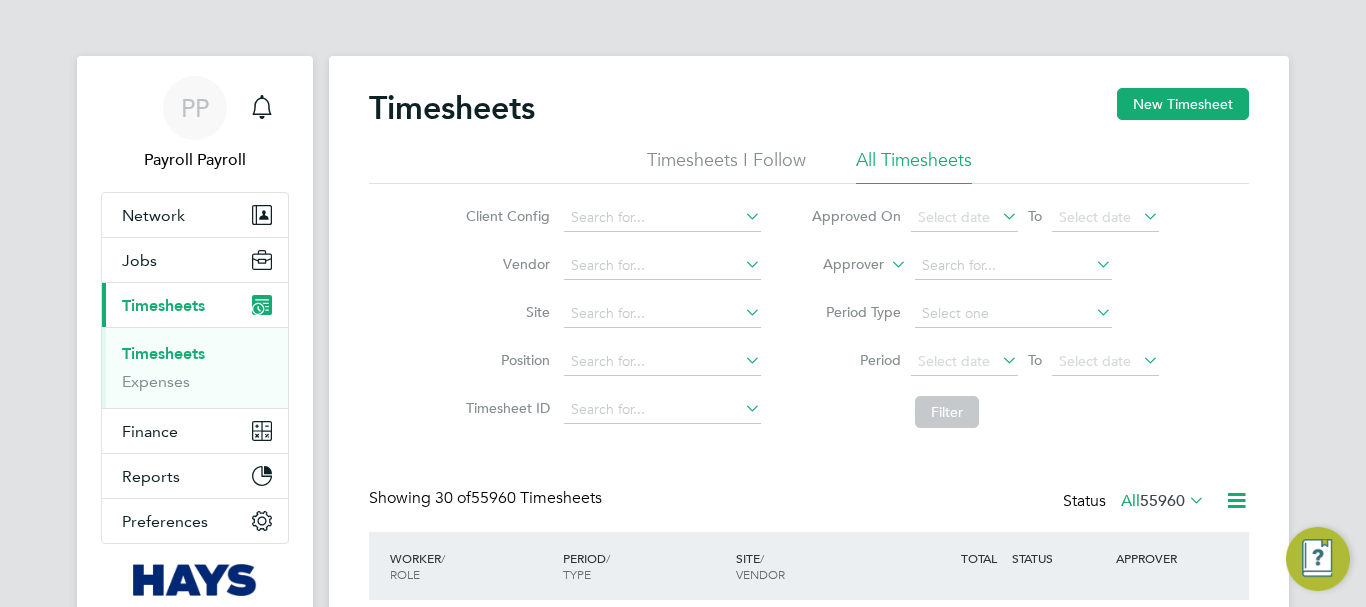 scroll, scrollTop: 10, scrollLeft: 10, axis: both 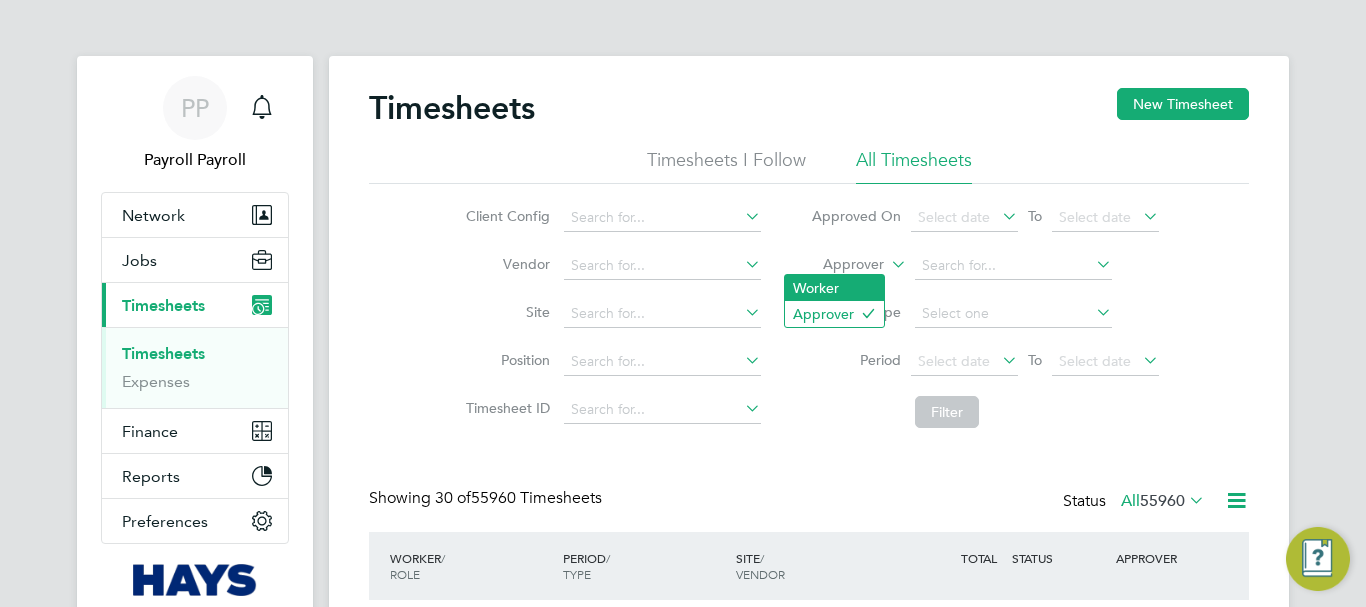 click on "Worker" 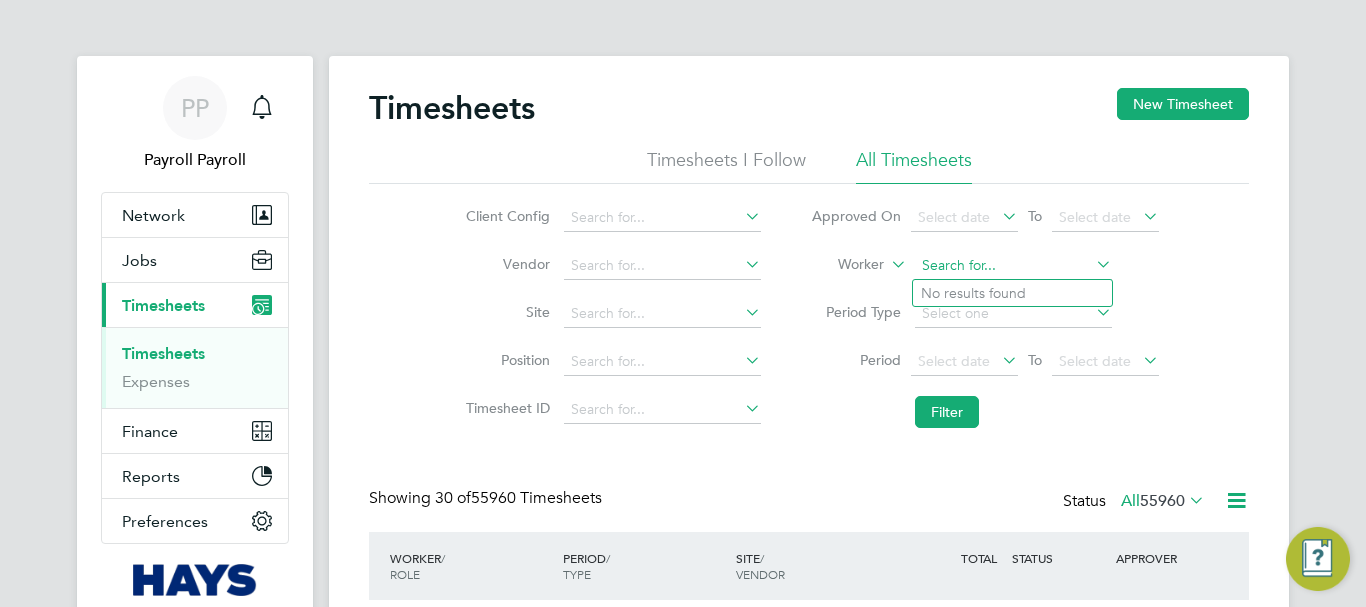 click 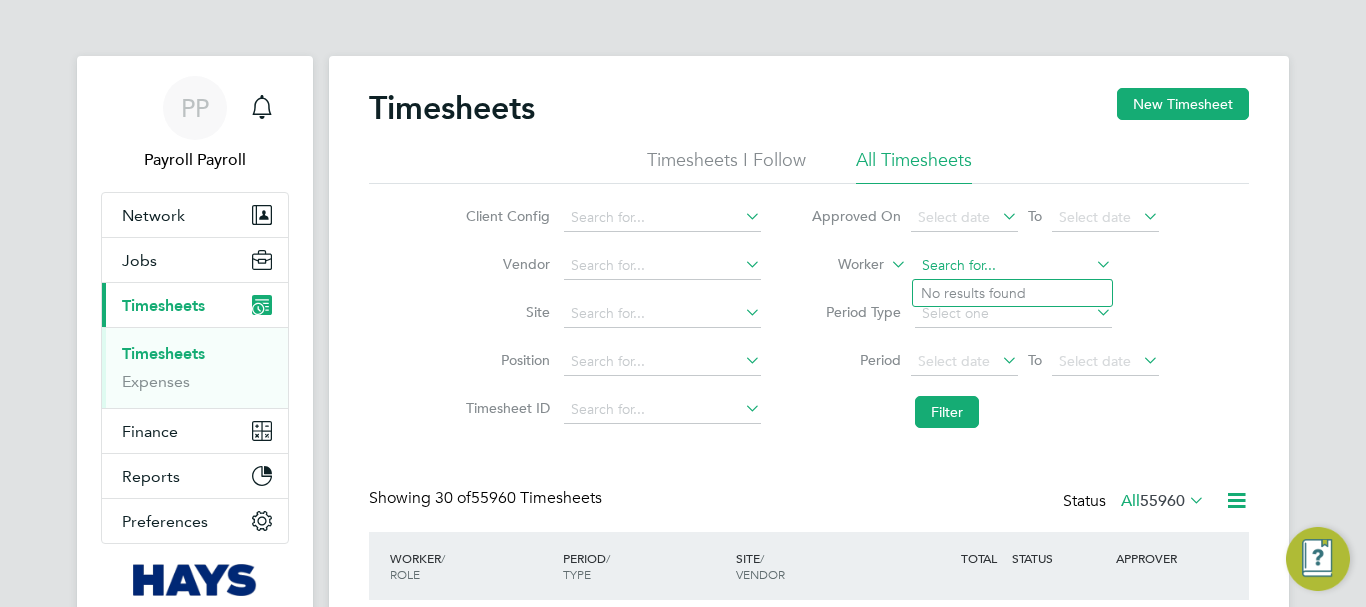 click 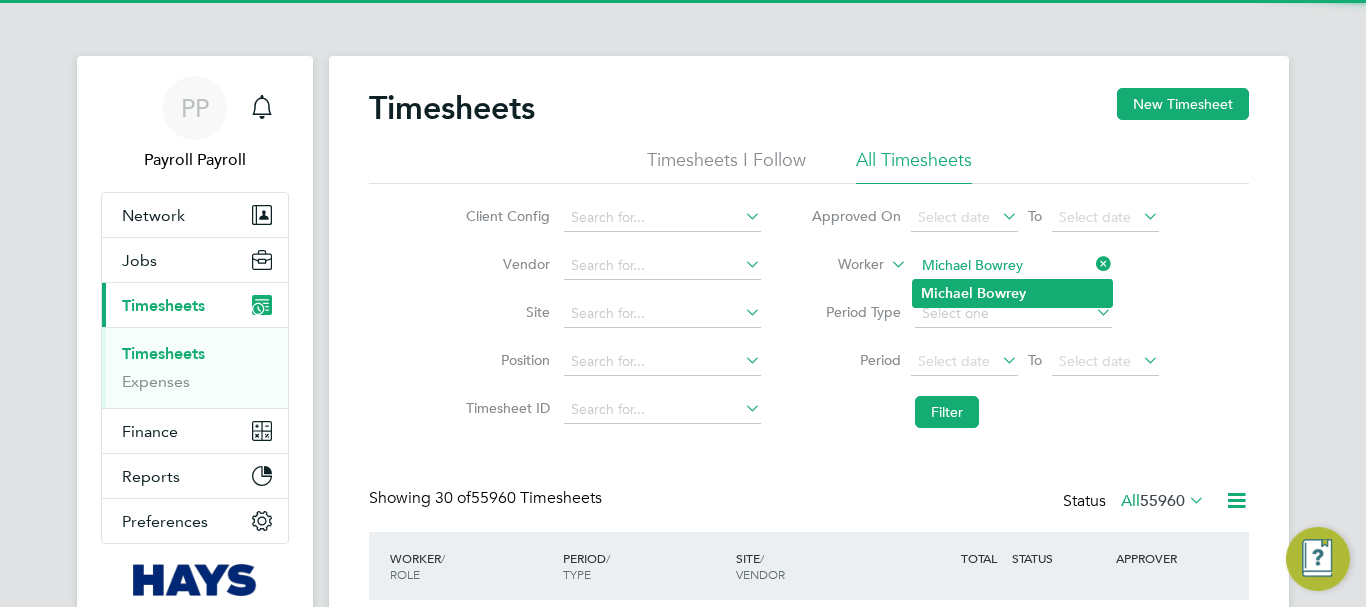 type on "Michael Bowrey" 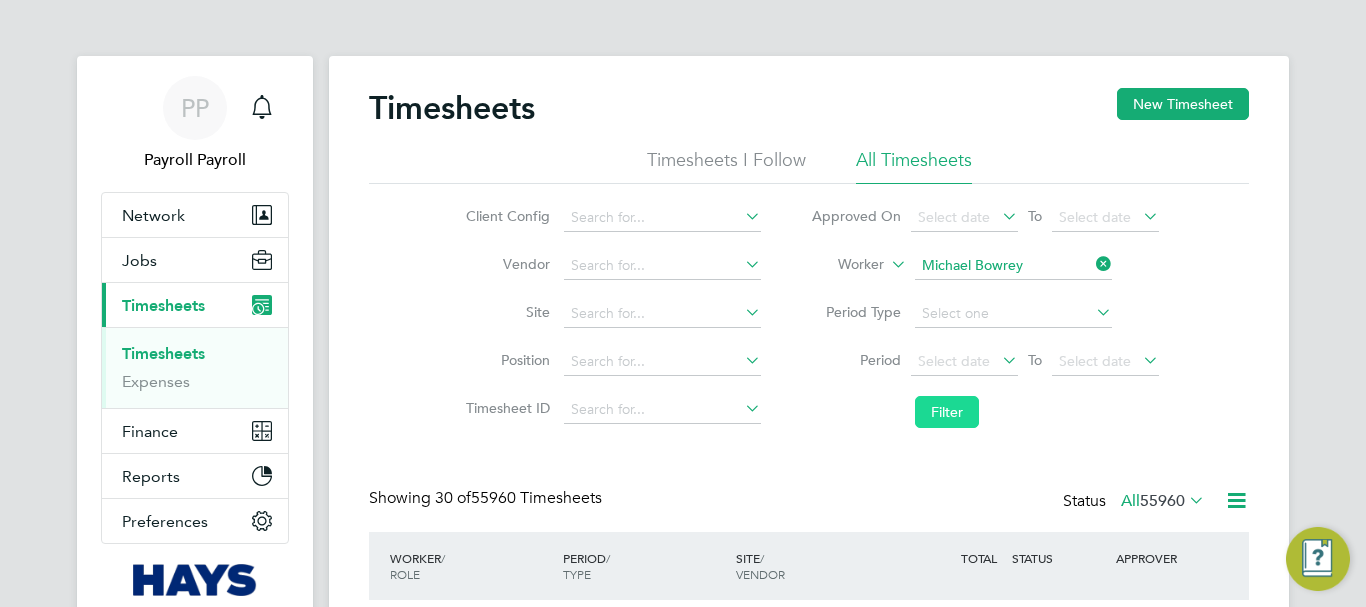 click on "Filter" 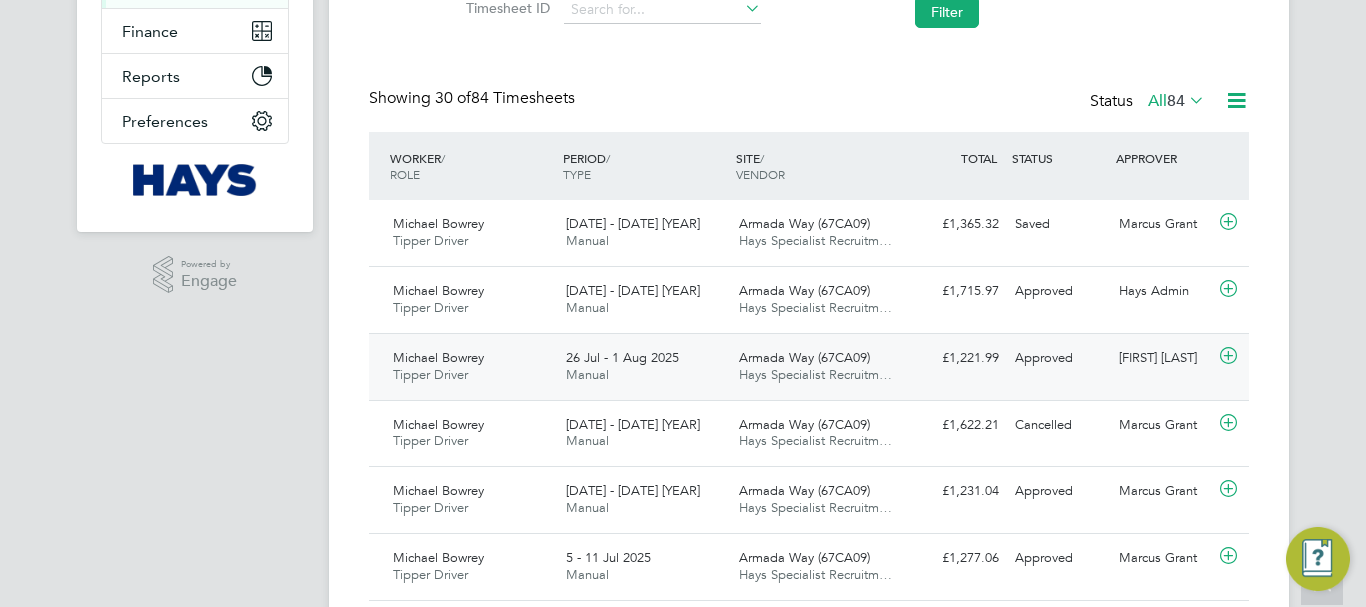 type 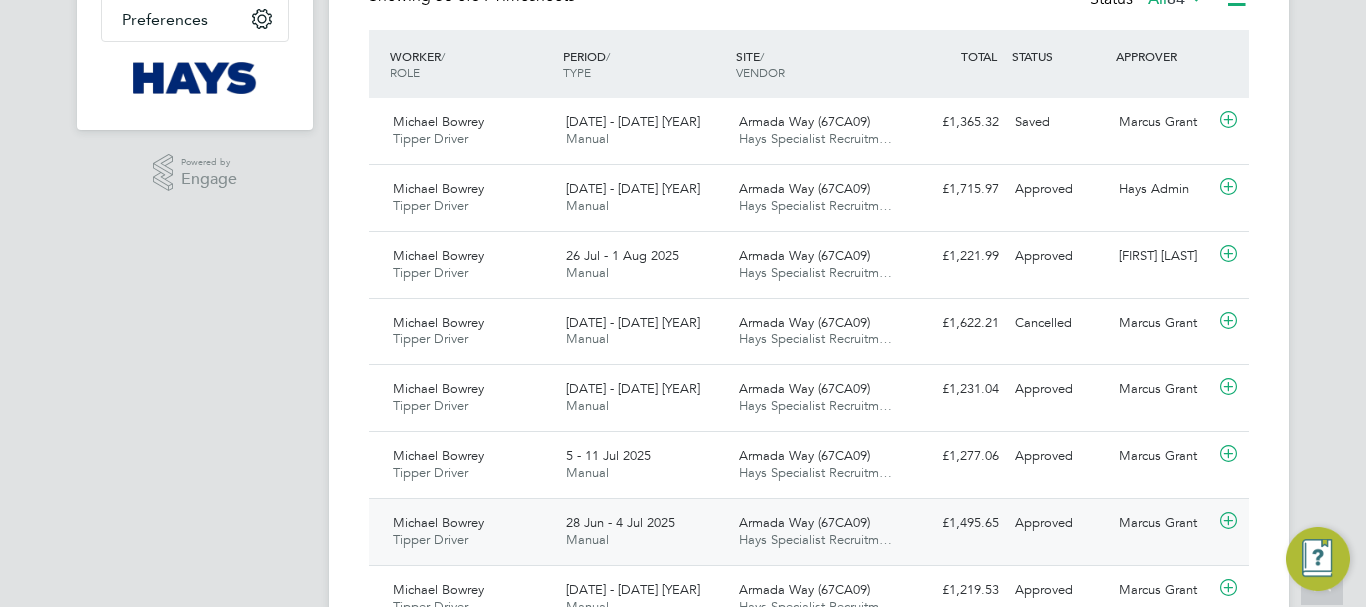 type 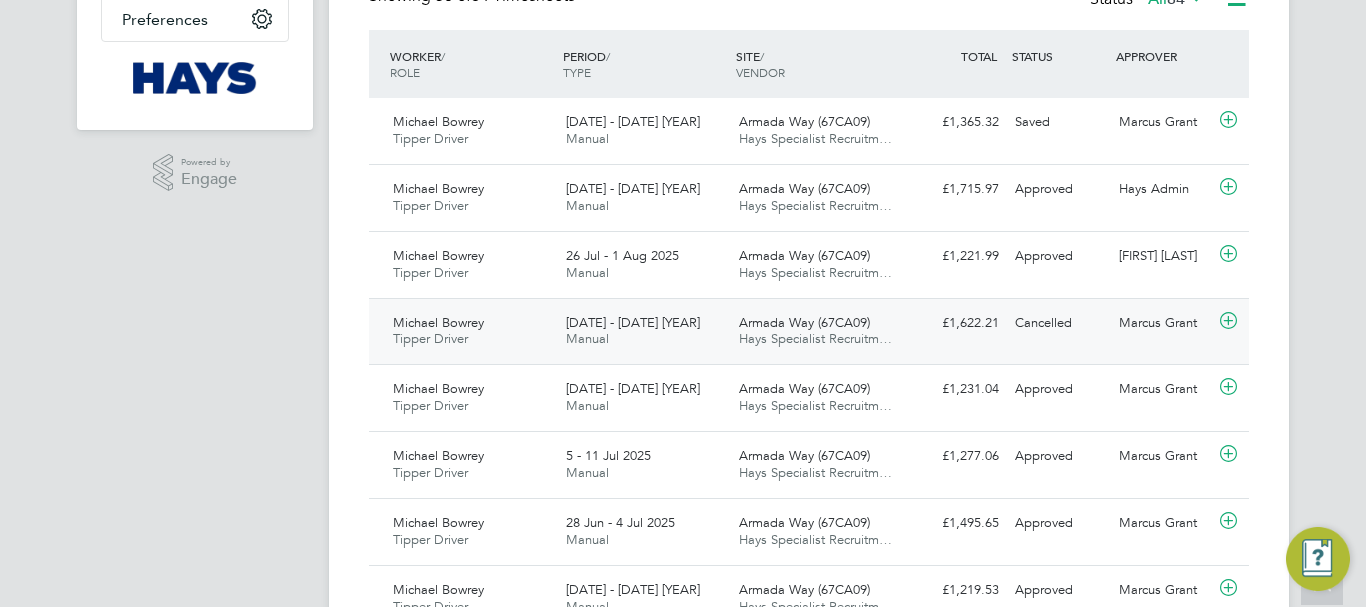 click on "Michael Bowrey" 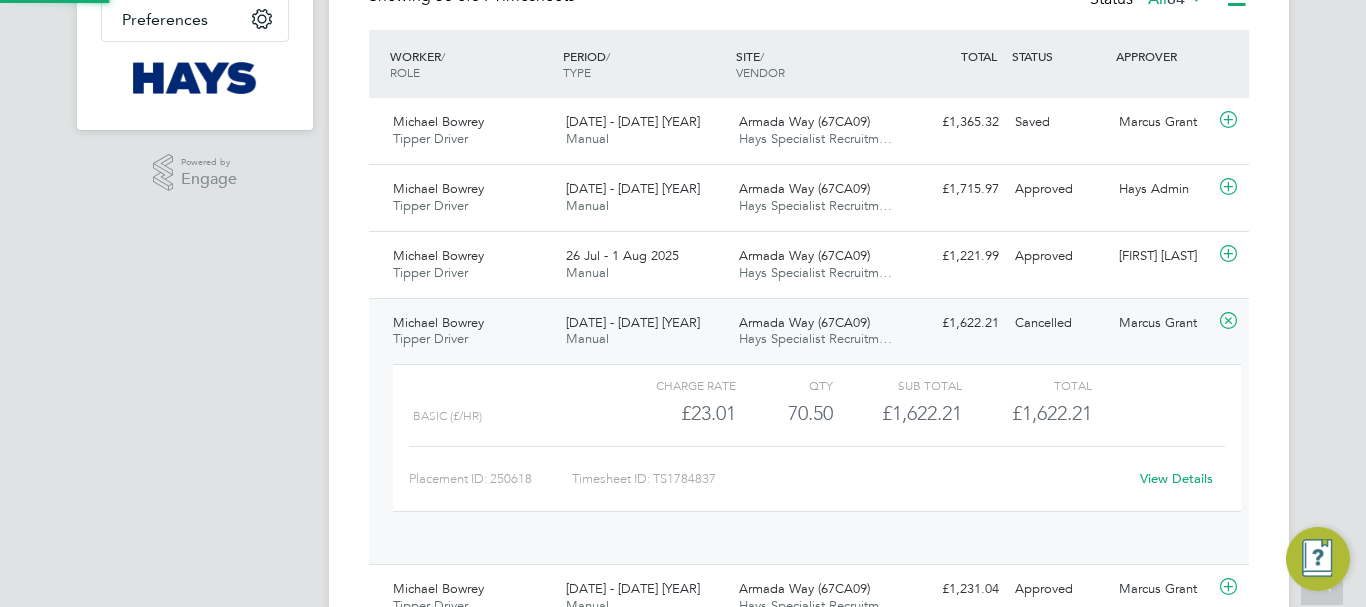 scroll, scrollTop: 10, scrollLeft: 10, axis: both 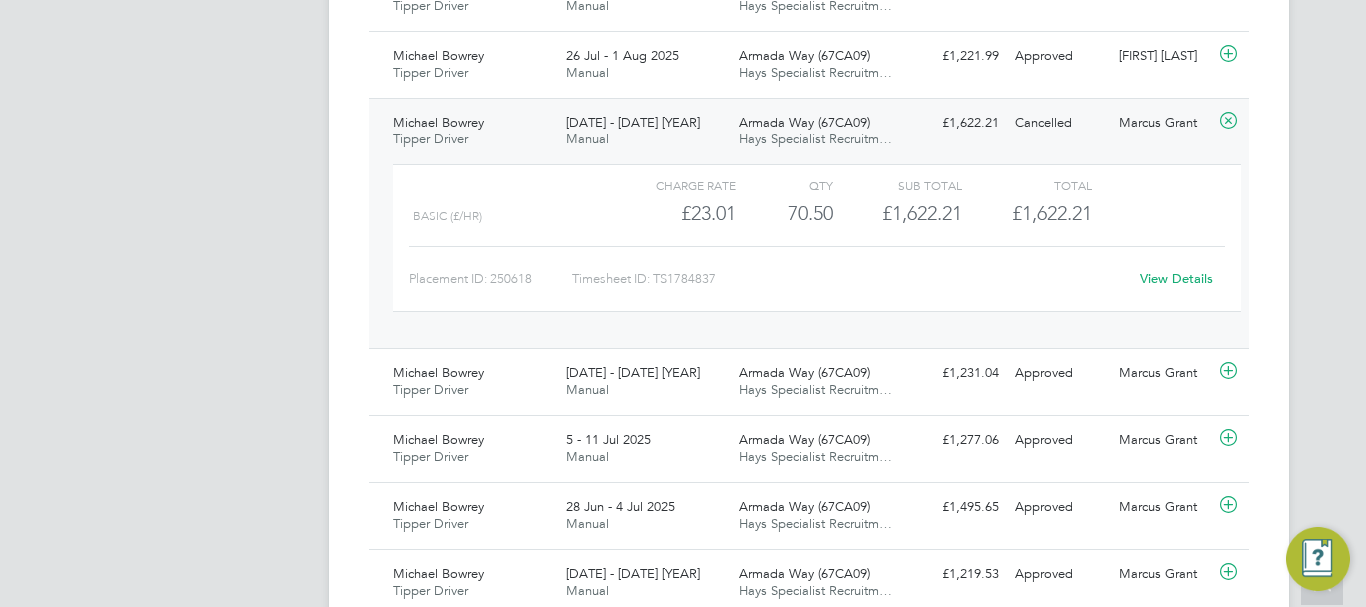 click on "View Details" 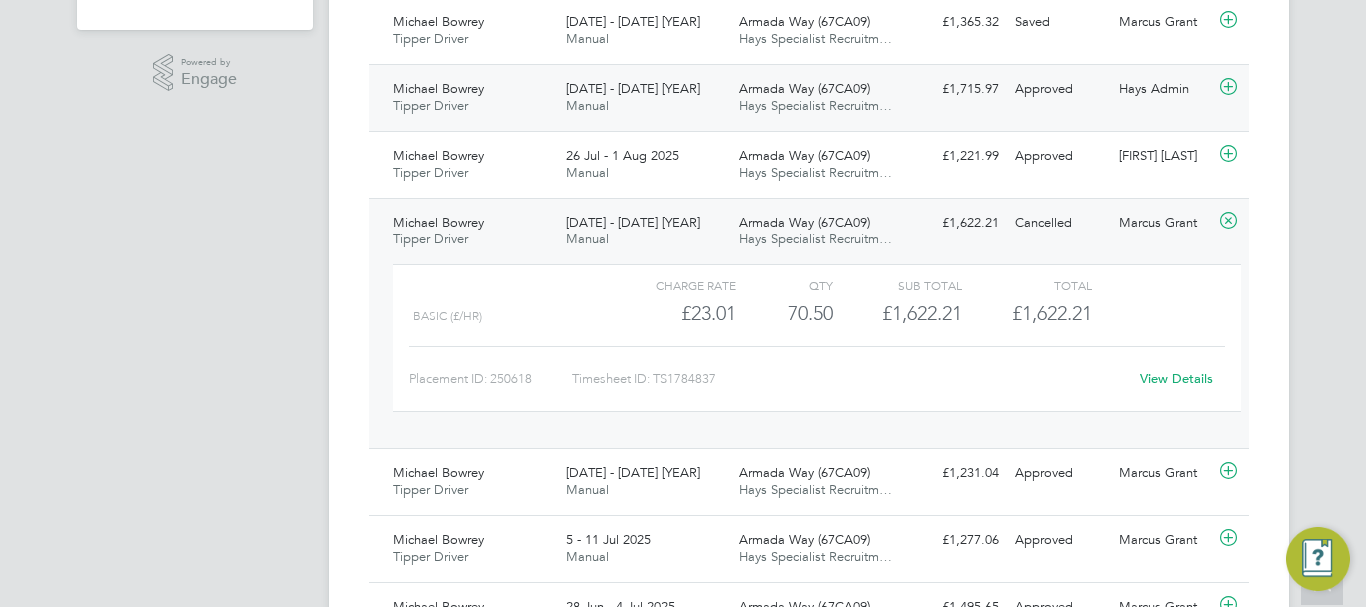 scroll, scrollTop: 402, scrollLeft: 0, axis: vertical 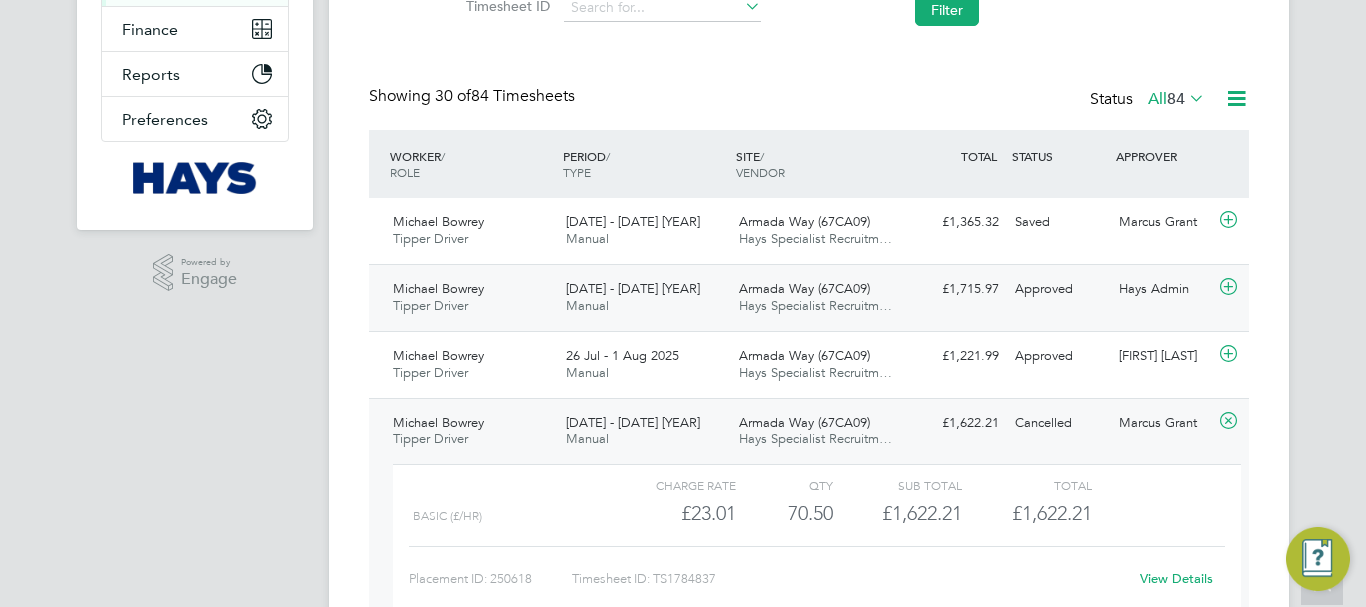 click on "£1,715.97 Approved" 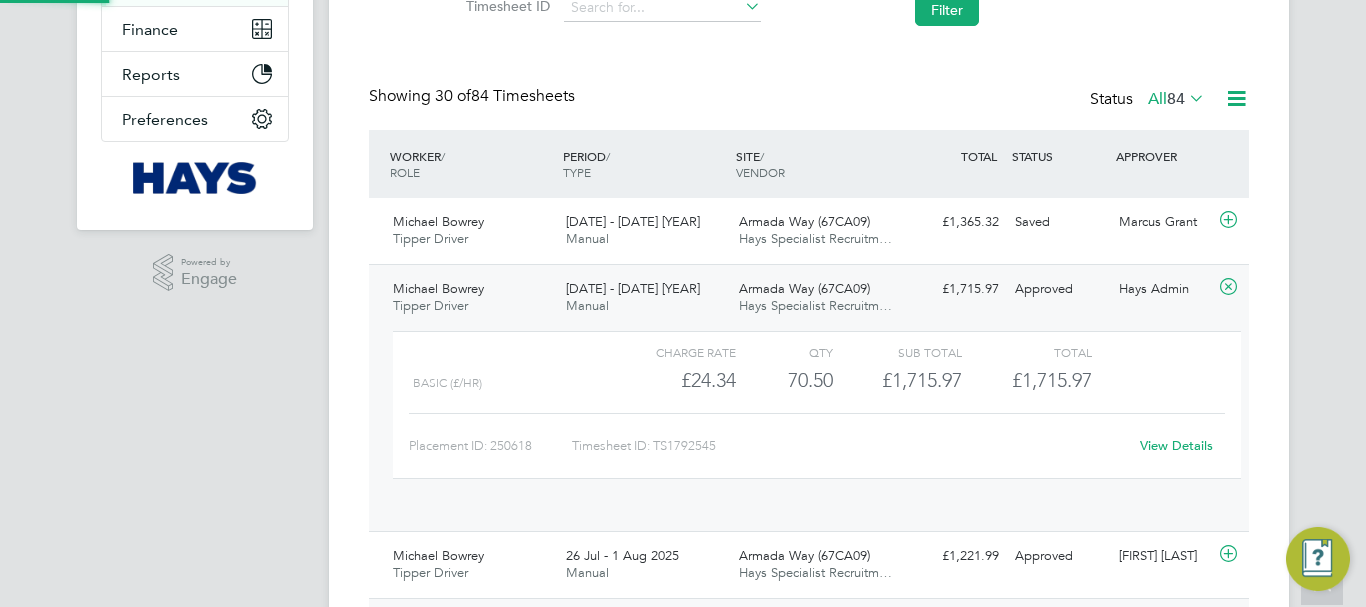 scroll, scrollTop: 10, scrollLeft: 10, axis: both 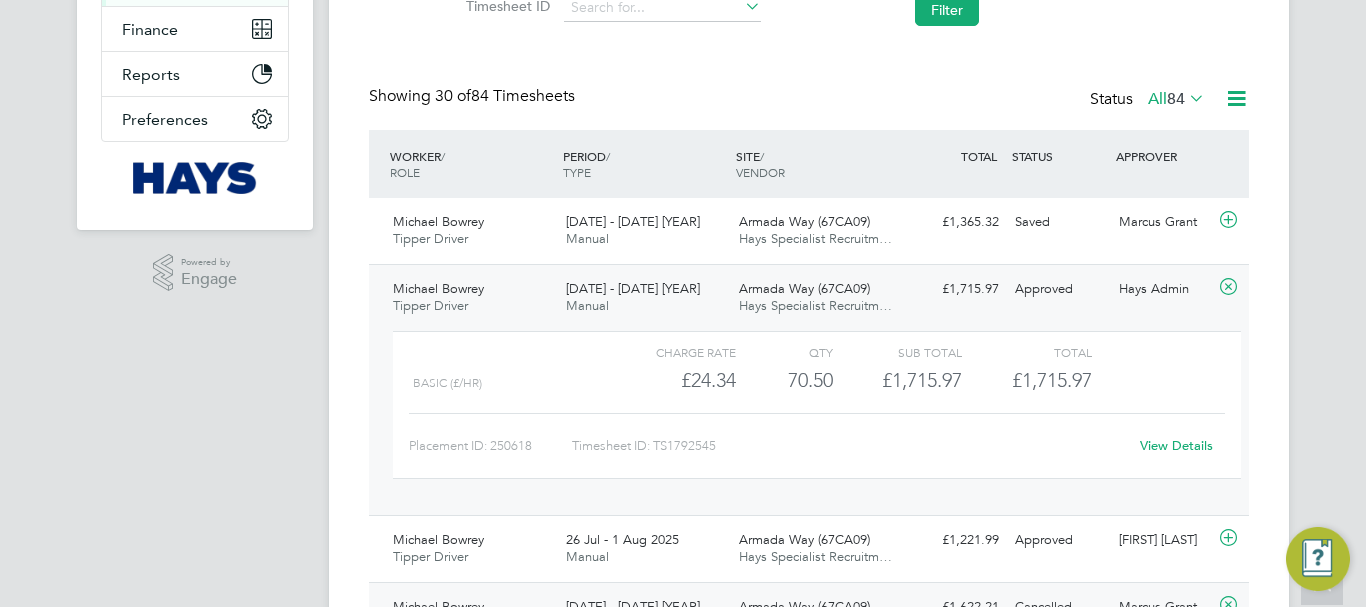 click on "View Details" 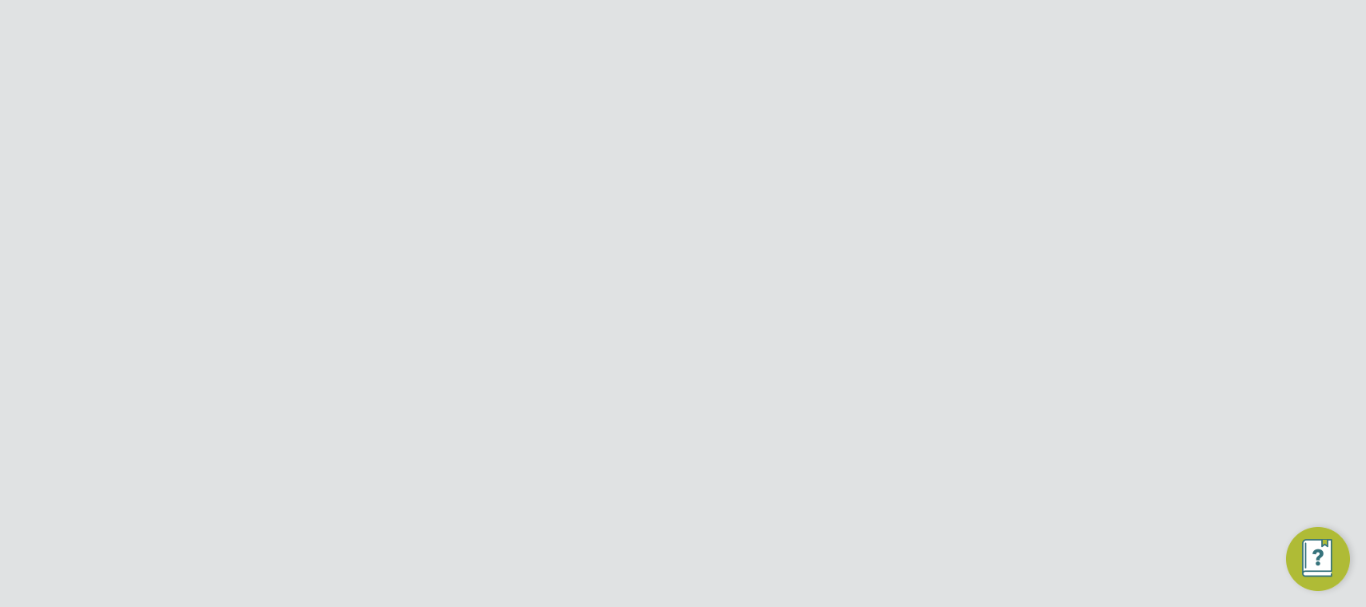 scroll, scrollTop: 0, scrollLeft: 0, axis: both 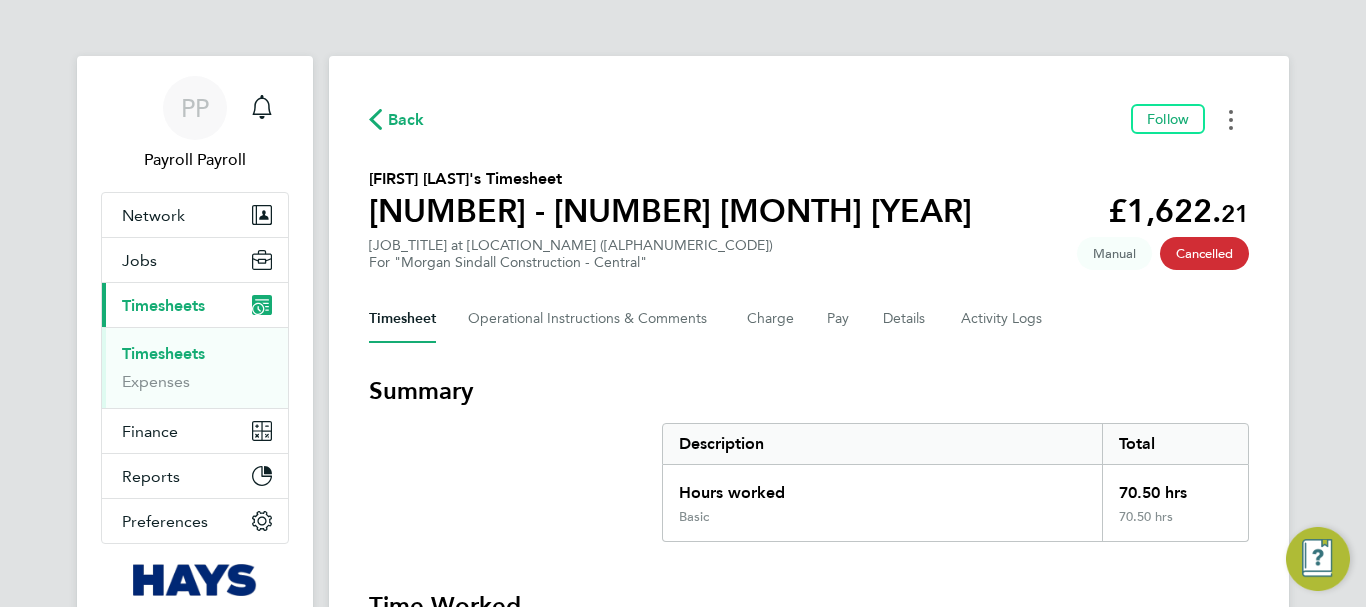 click at bounding box center (1231, 119) 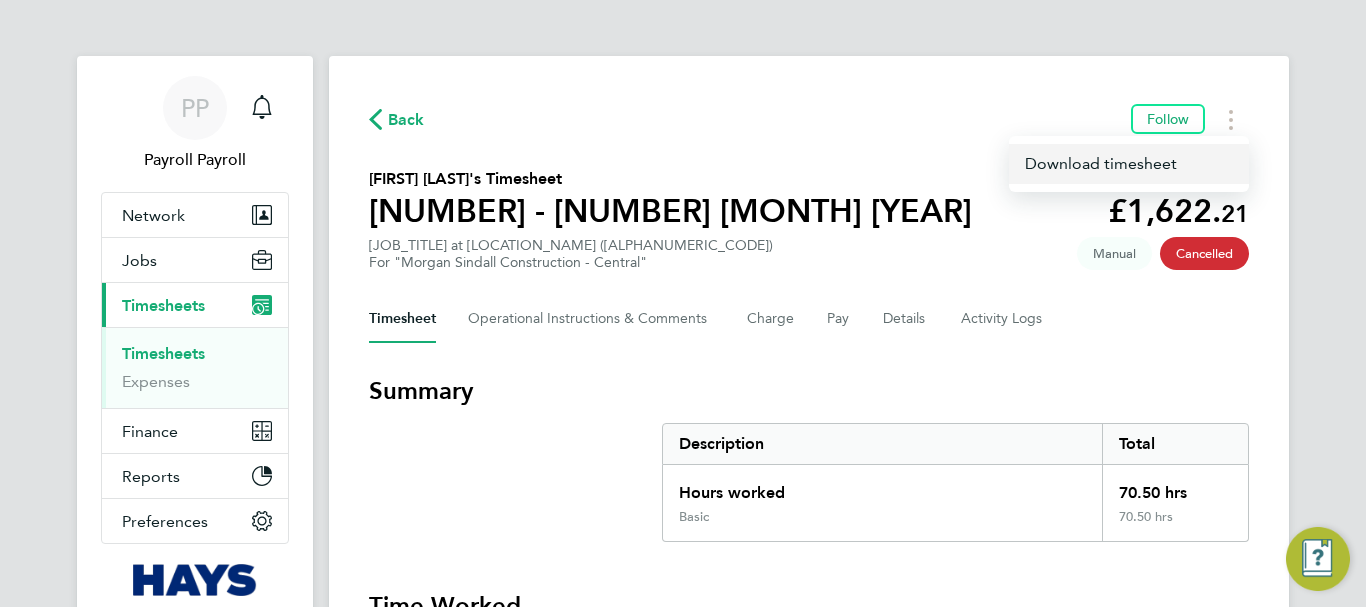 click on "Download timesheet" 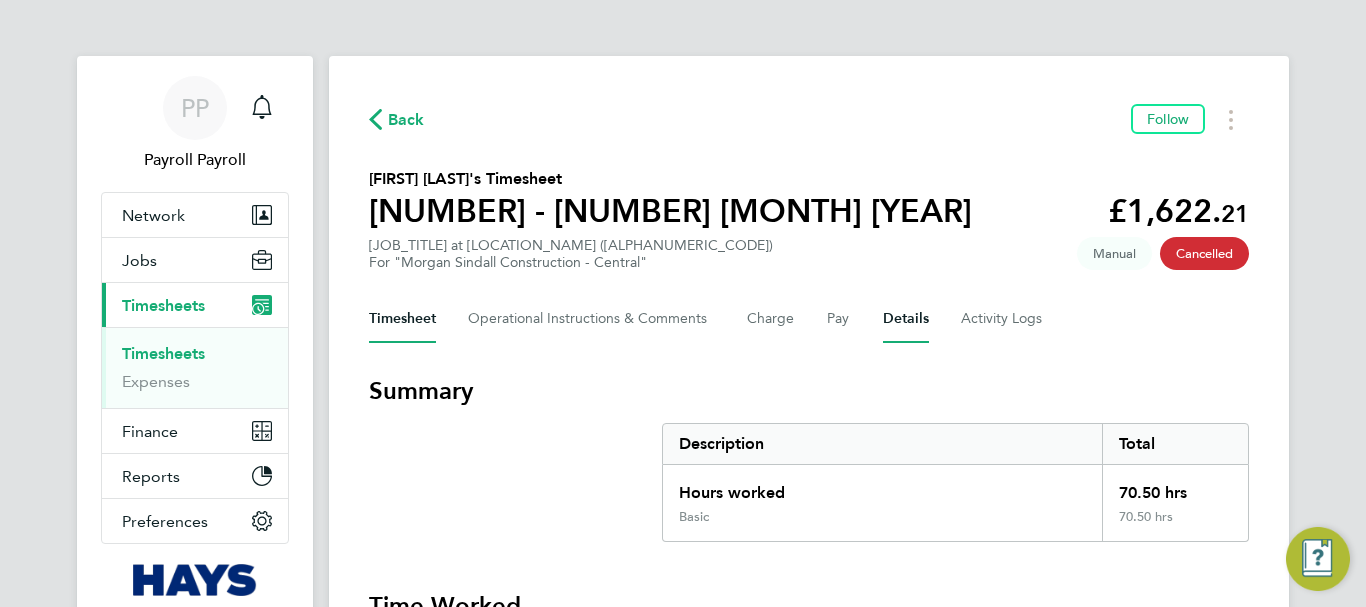drag, startPoint x: 904, startPoint y: 320, endPoint x: 842, endPoint y: 344, distance: 66.48308 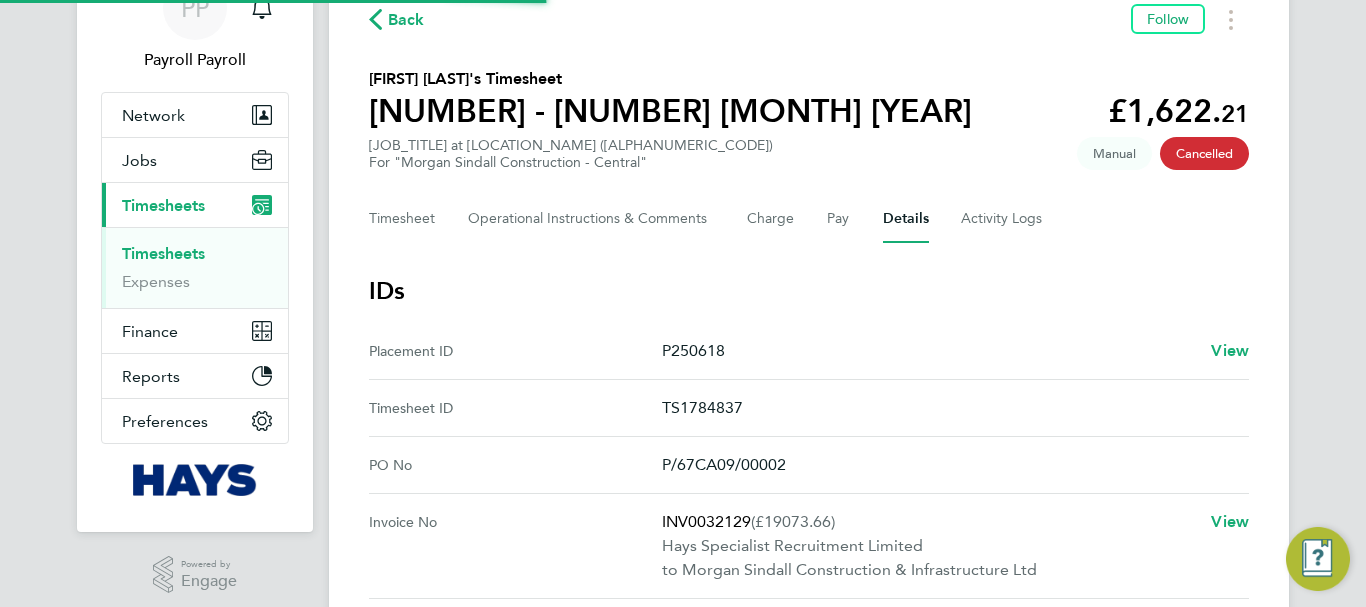 scroll, scrollTop: 300, scrollLeft: 0, axis: vertical 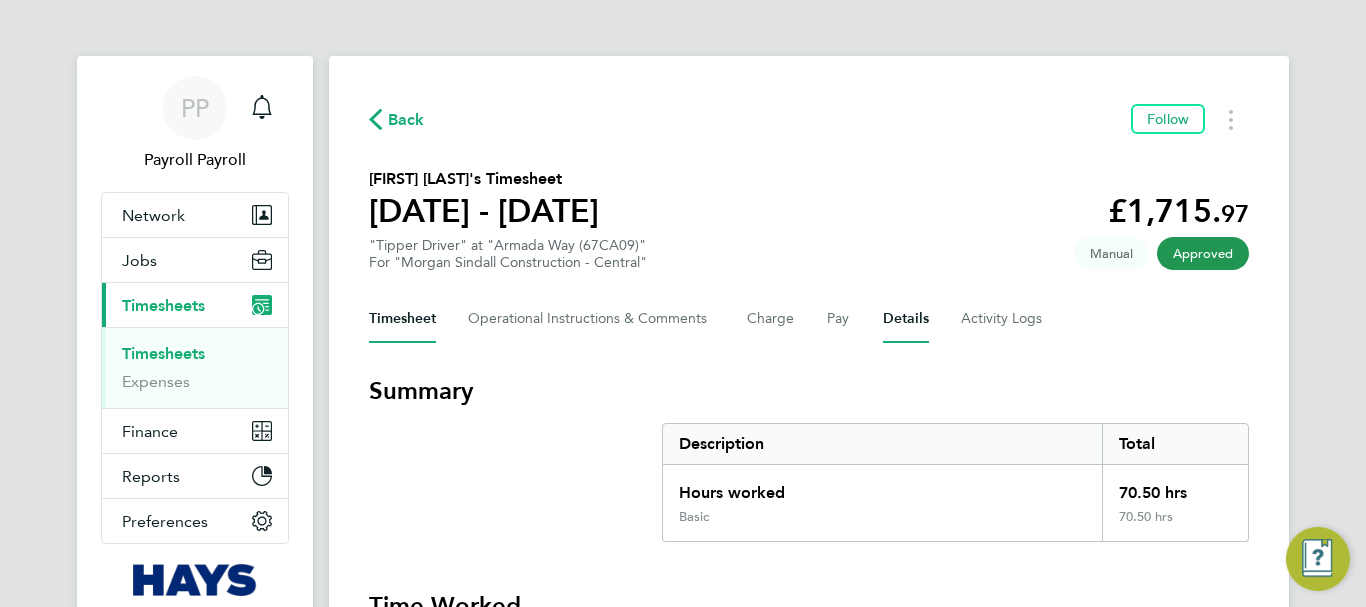 click on "Details" at bounding box center (906, 319) 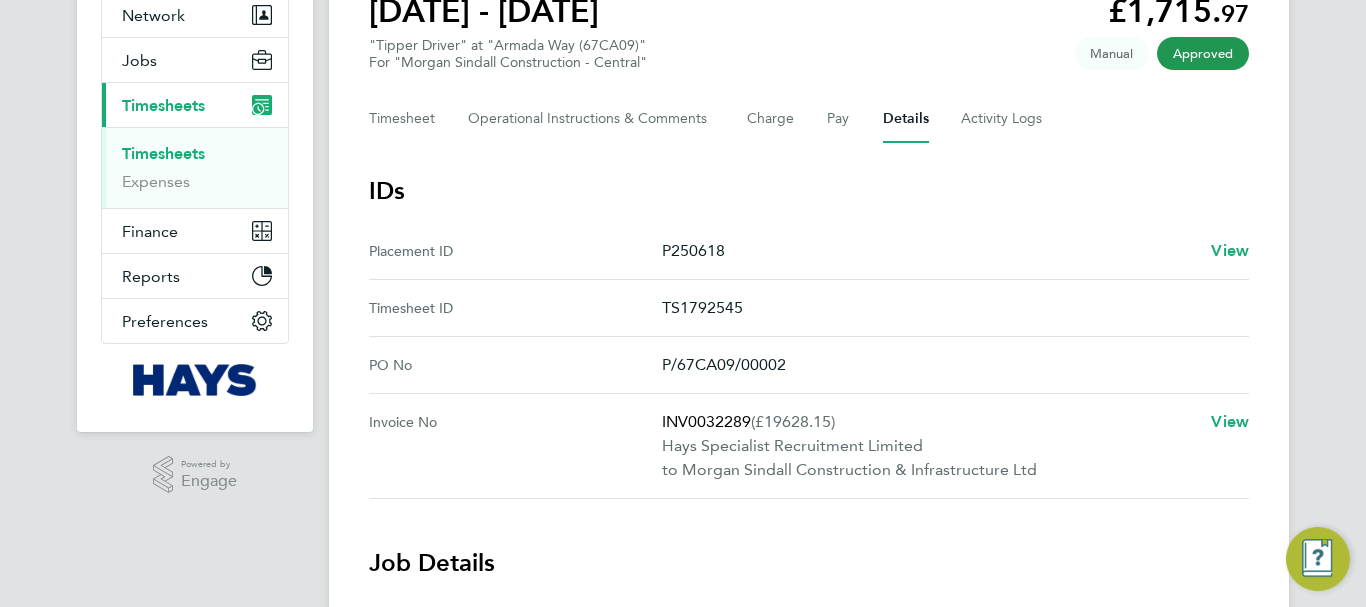 scroll, scrollTop: 300, scrollLeft: 0, axis: vertical 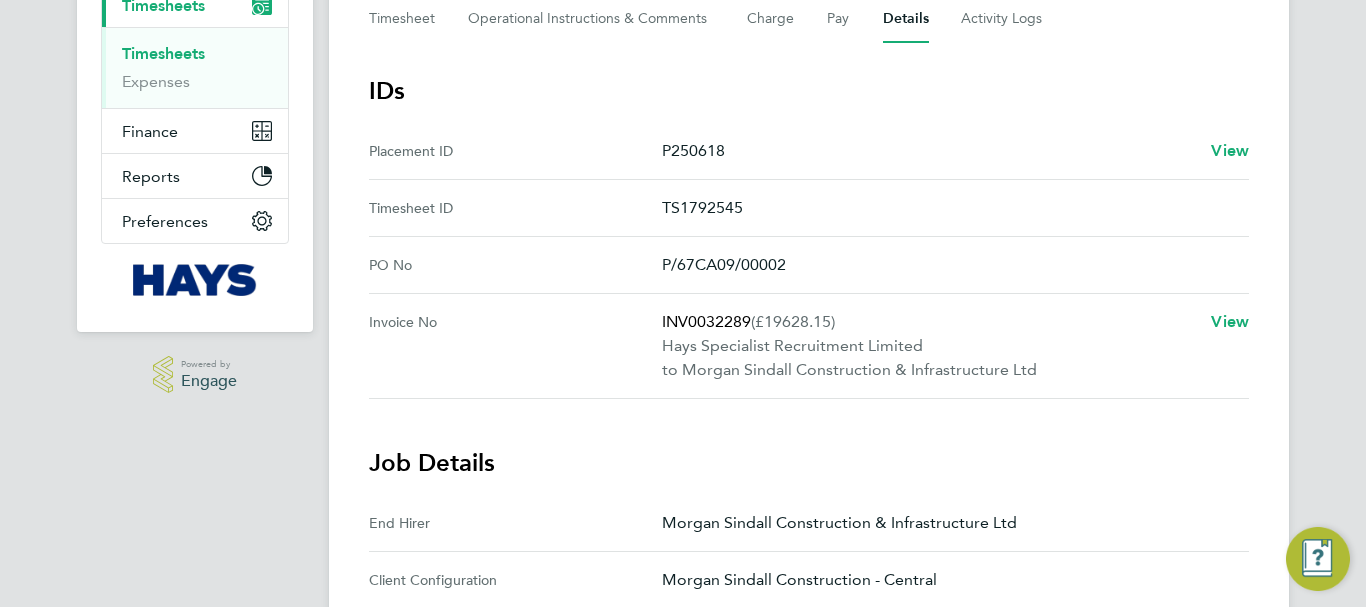 type 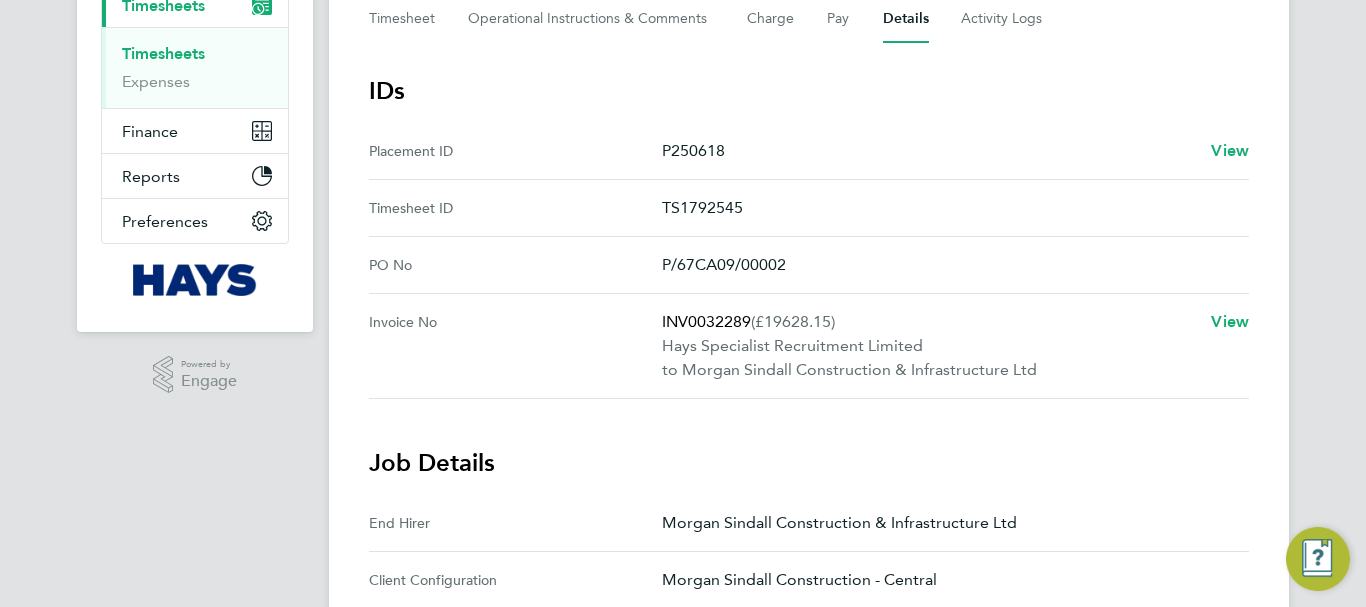 scroll, scrollTop: 283, scrollLeft: 0, axis: vertical 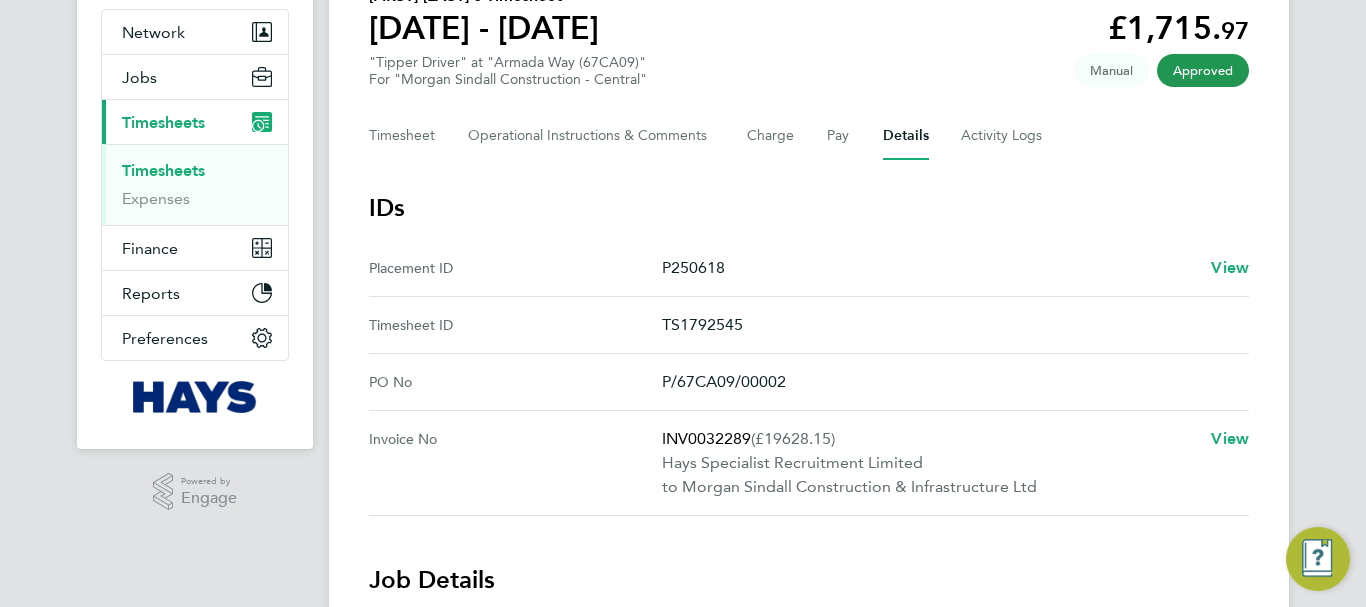 drag, startPoint x: 751, startPoint y: 436, endPoint x: 686, endPoint y: 444, distance: 65.490456 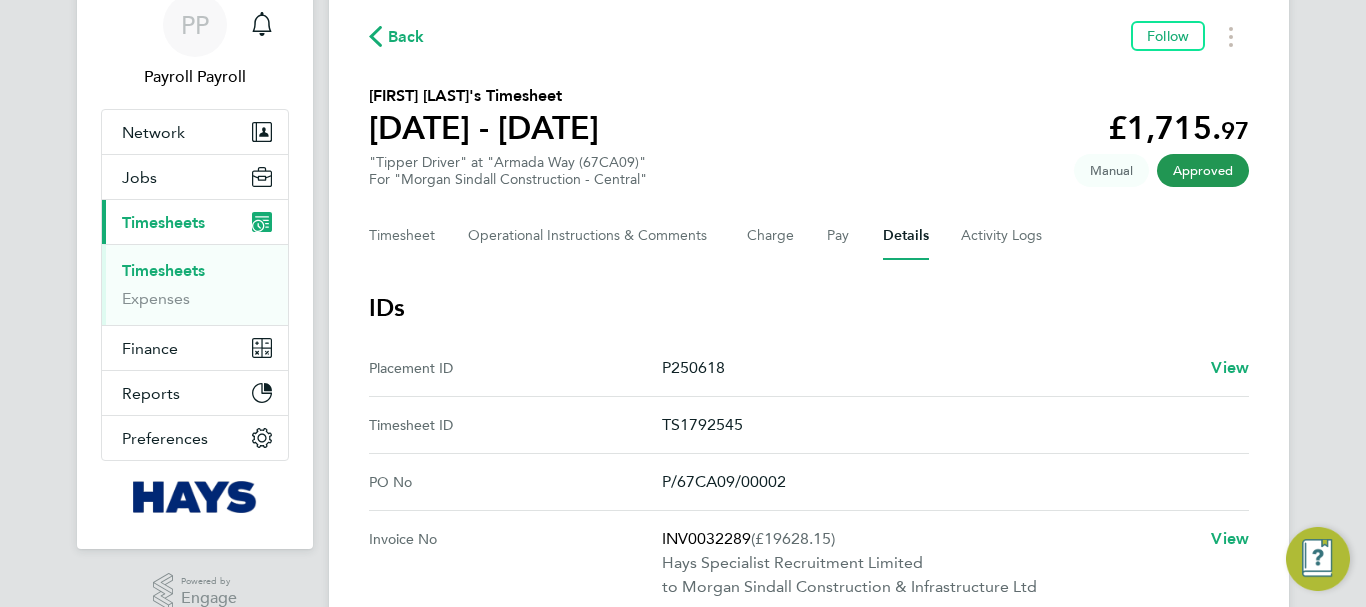 scroll, scrollTop: 0, scrollLeft: 0, axis: both 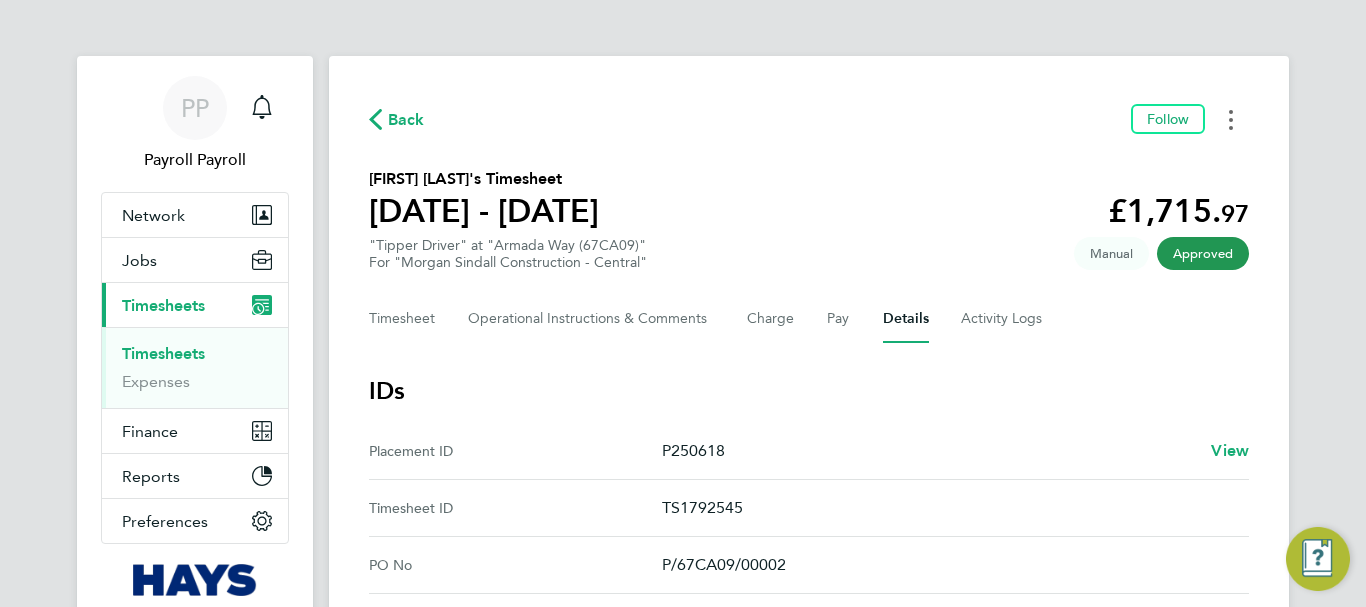 click 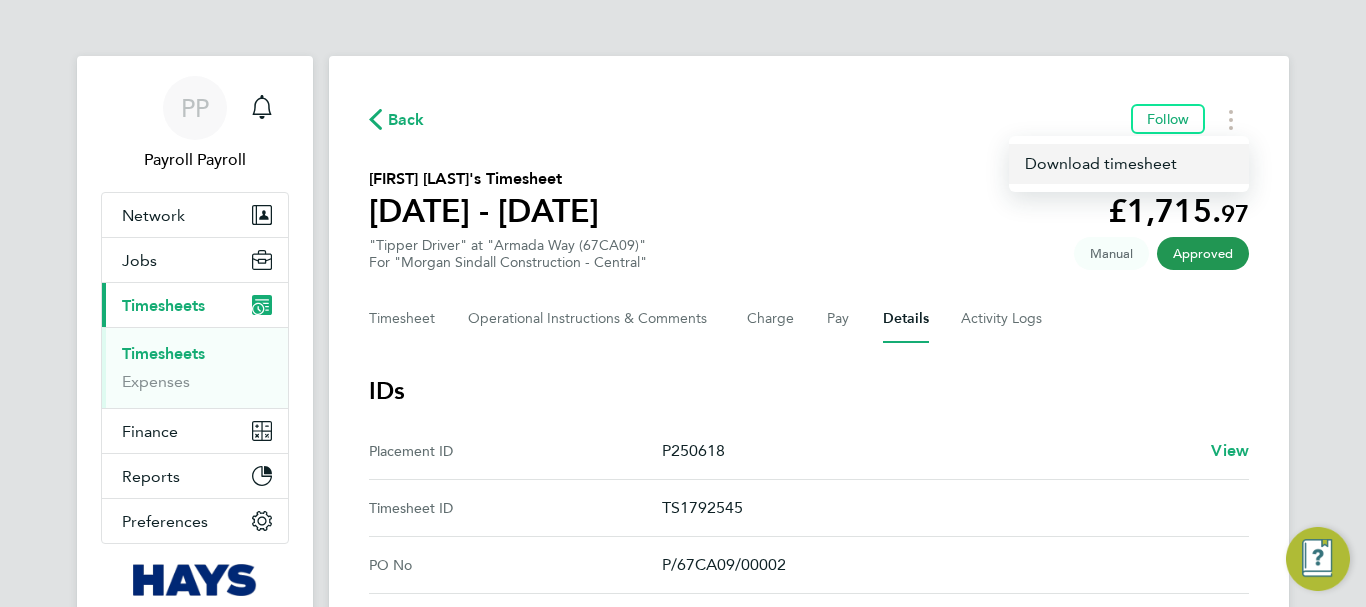 click on "Download timesheet" 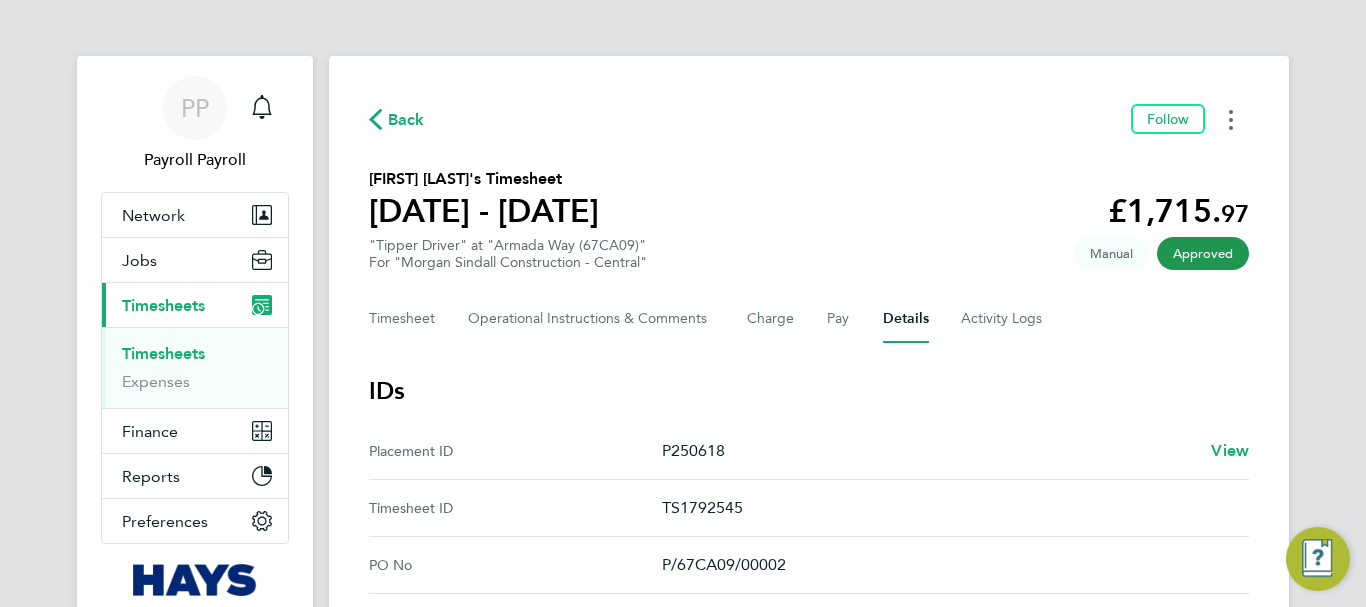 scroll, scrollTop: 200, scrollLeft: 0, axis: vertical 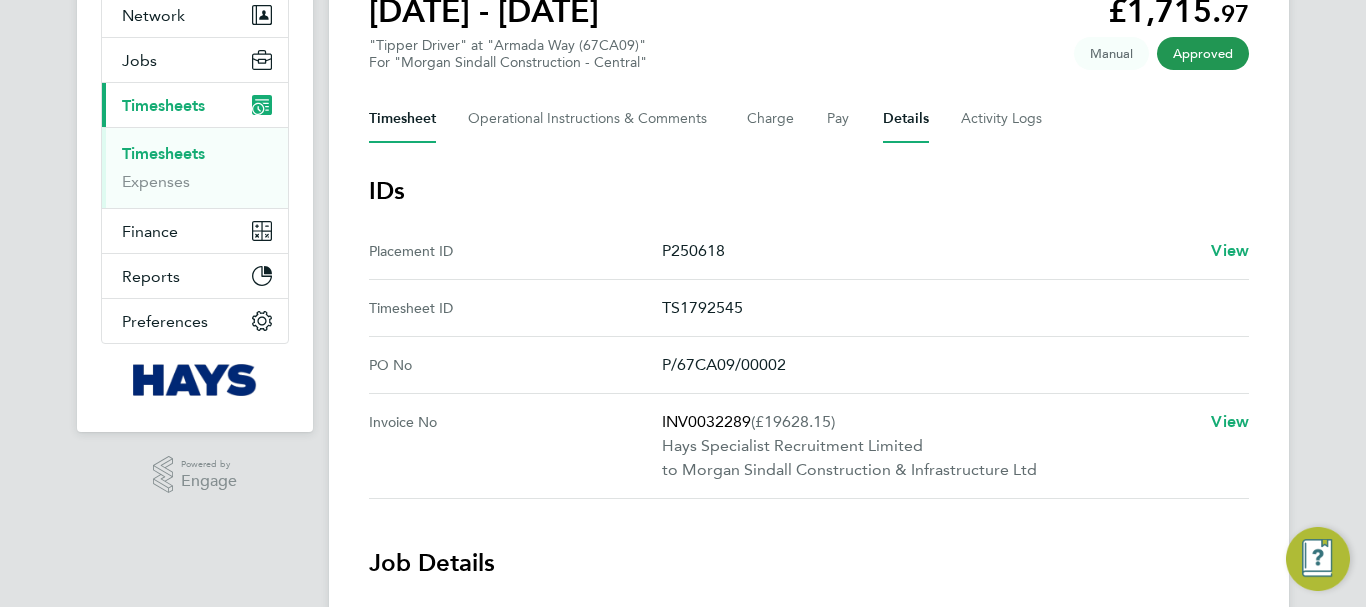 click on "Timesheet" at bounding box center [402, 119] 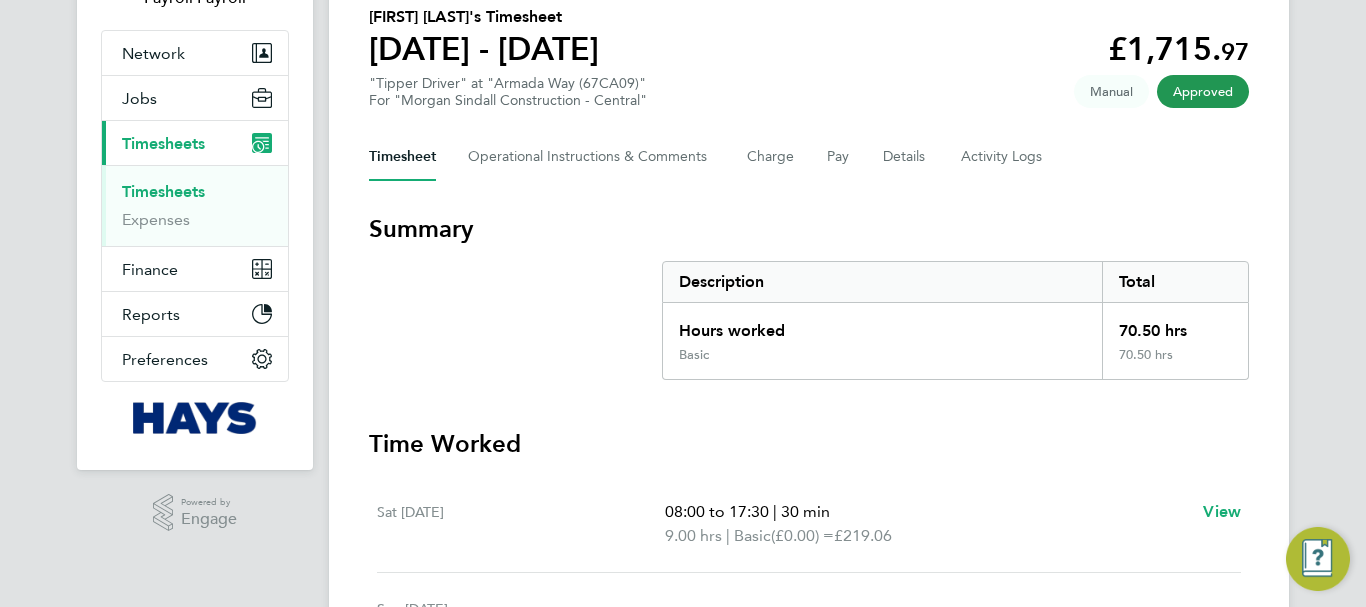 scroll, scrollTop: 0, scrollLeft: 0, axis: both 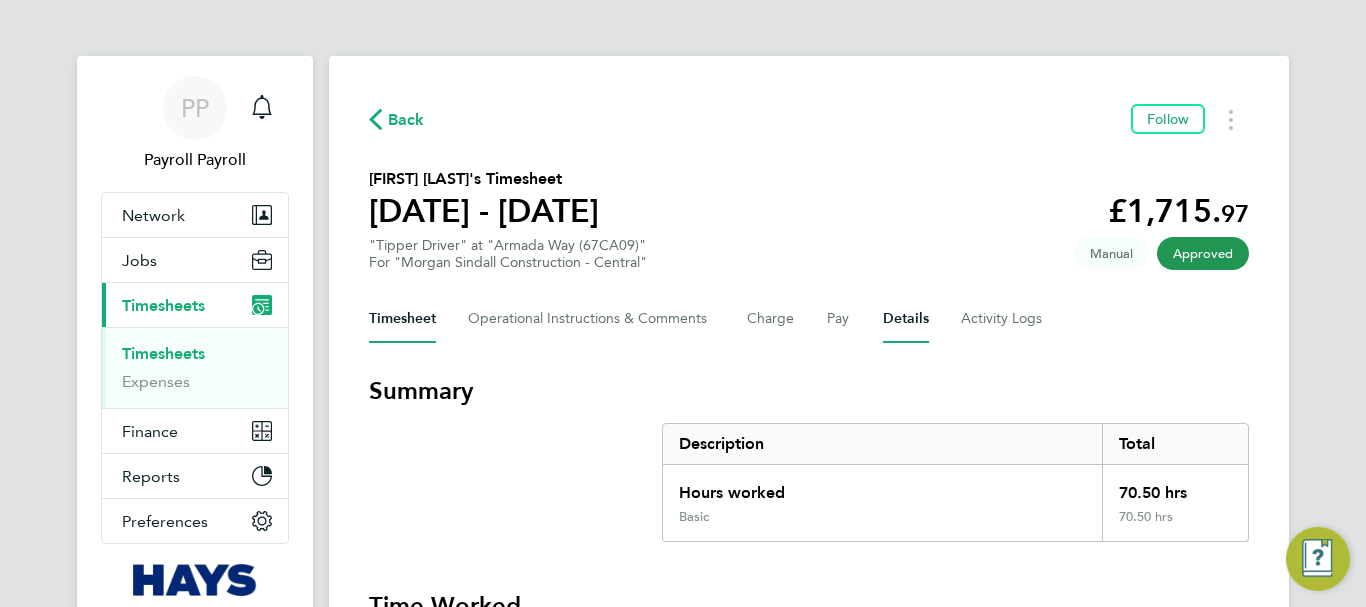 click on "Details" at bounding box center (906, 319) 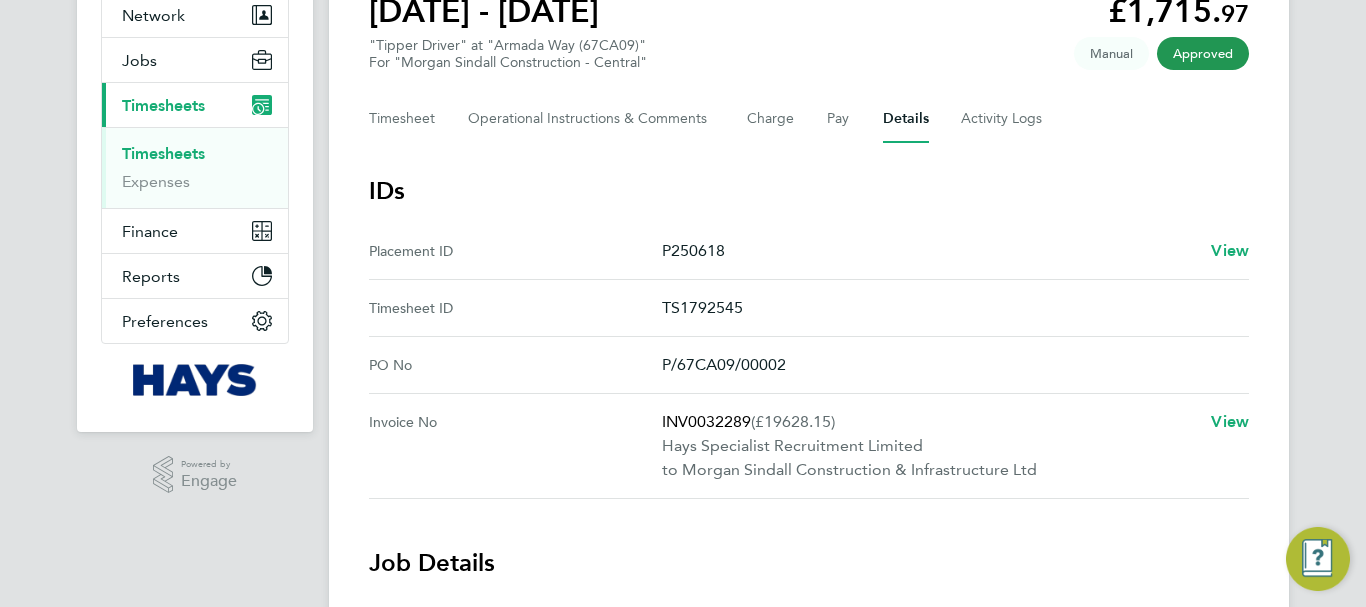 scroll, scrollTop: 300, scrollLeft: 0, axis: vertical 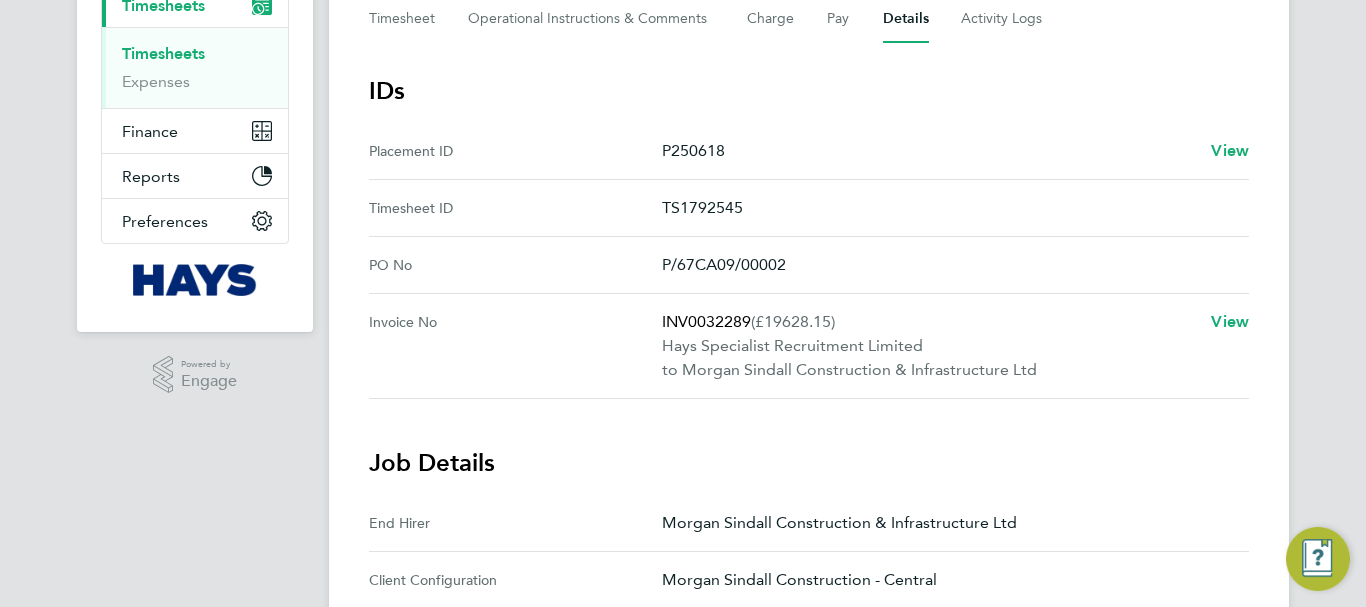 drag, startPoint x: 751, startPoint y: 321, endPoint x: 630, endPoint y: 323, distance: 121.016525 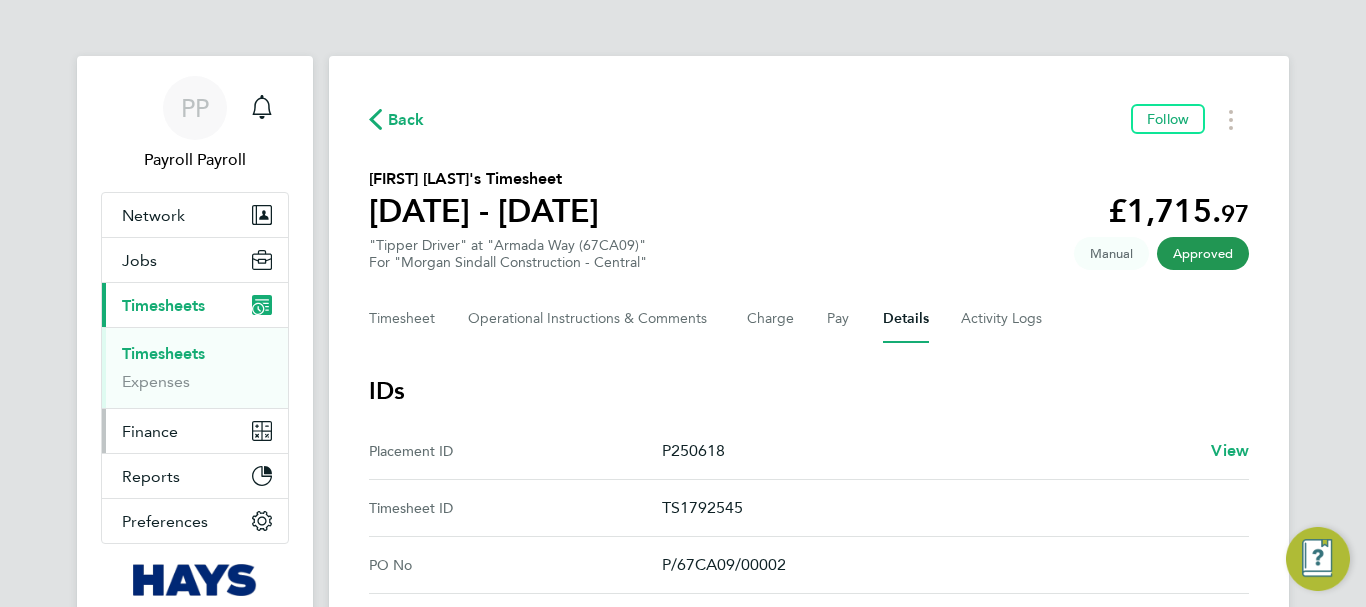 click on "Finance" at bounding box center (150, 431) 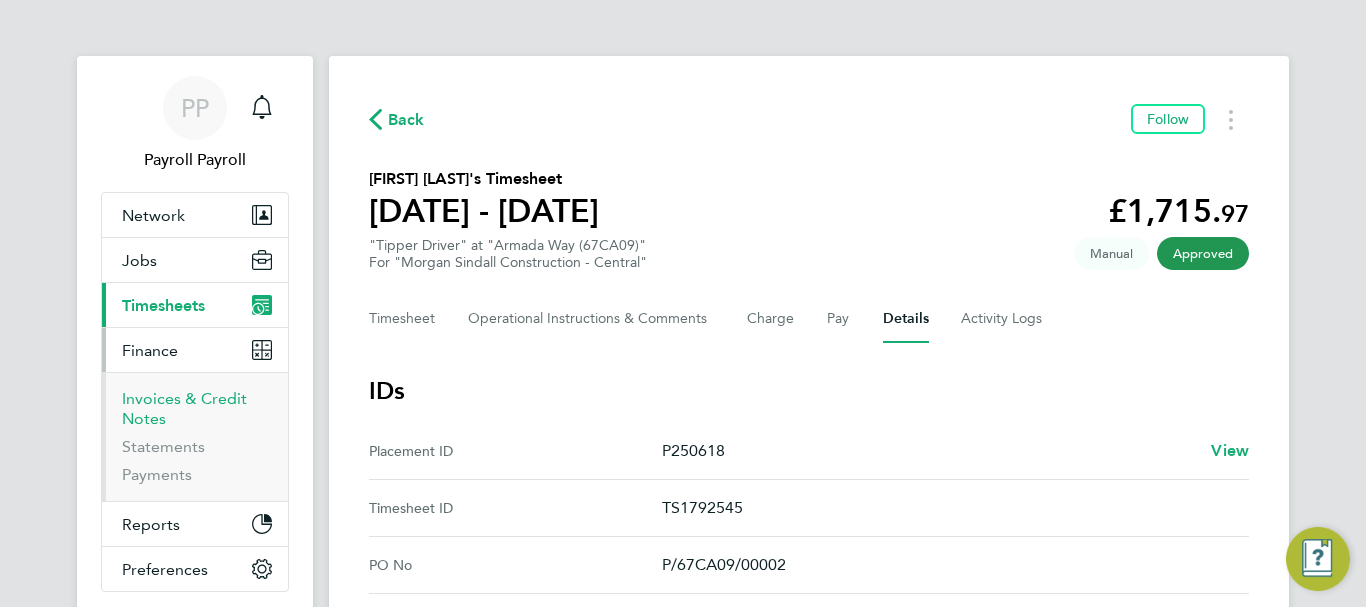 click on "Invoices & Credit Notes" at bounding box center [184, 408] 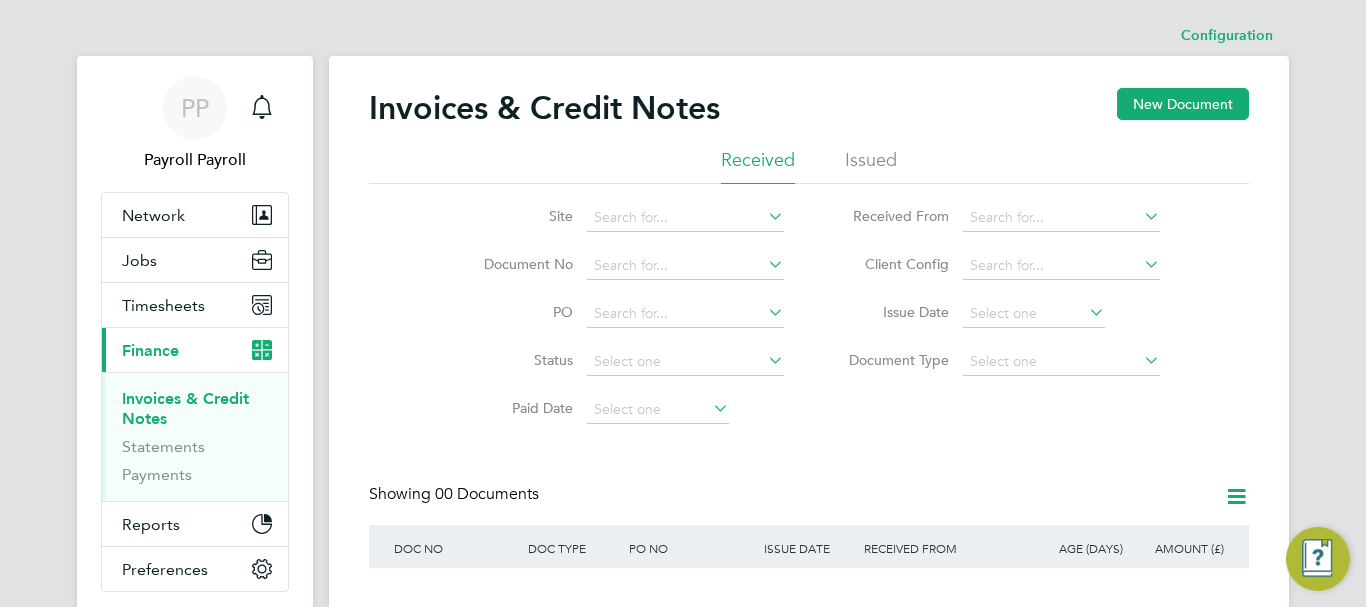 click on "Issued" 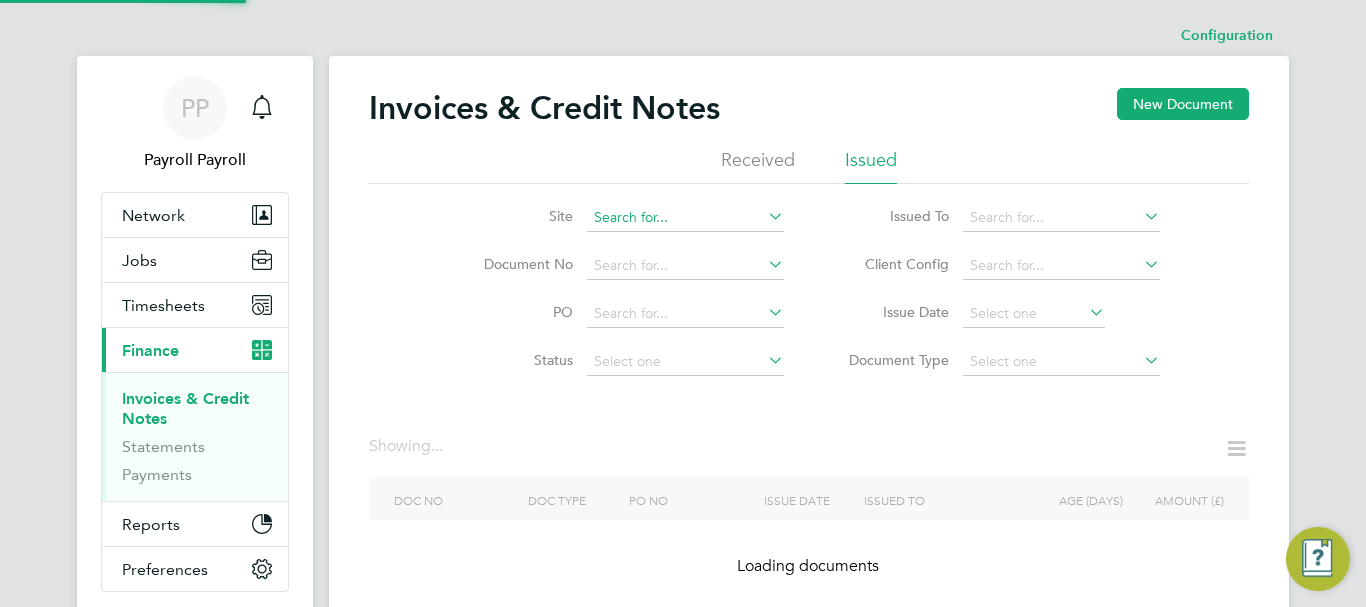 click 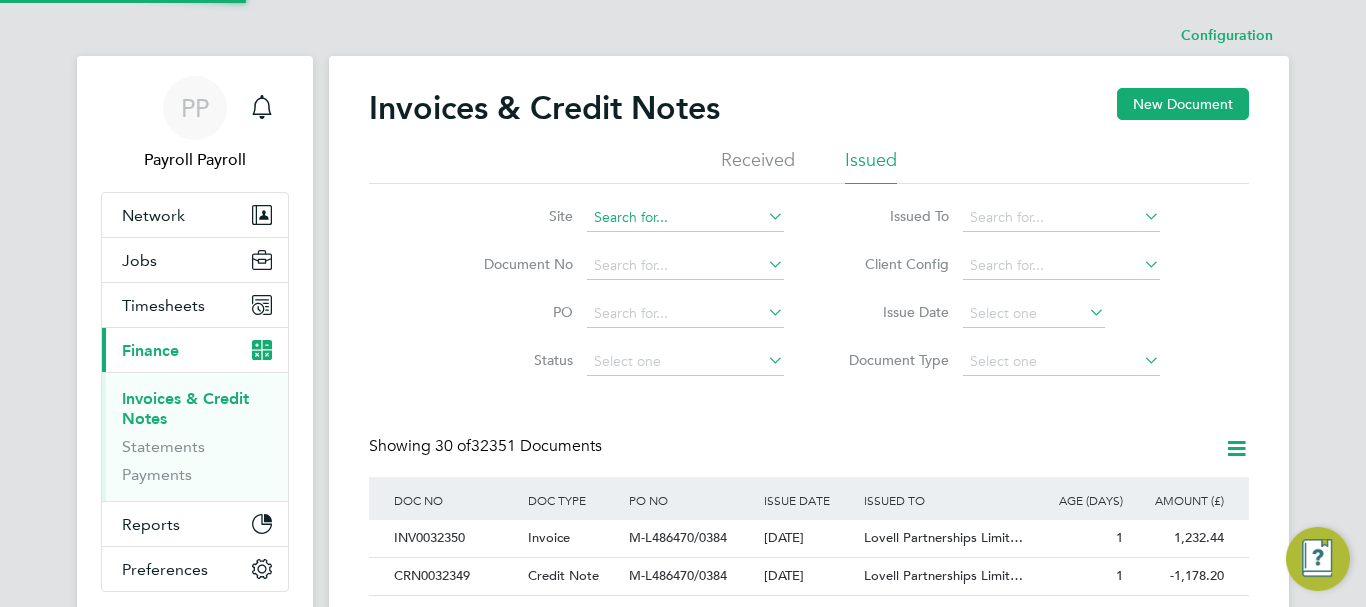 scroll, scrollTop: 10, scrollLeft: 10, axis: both 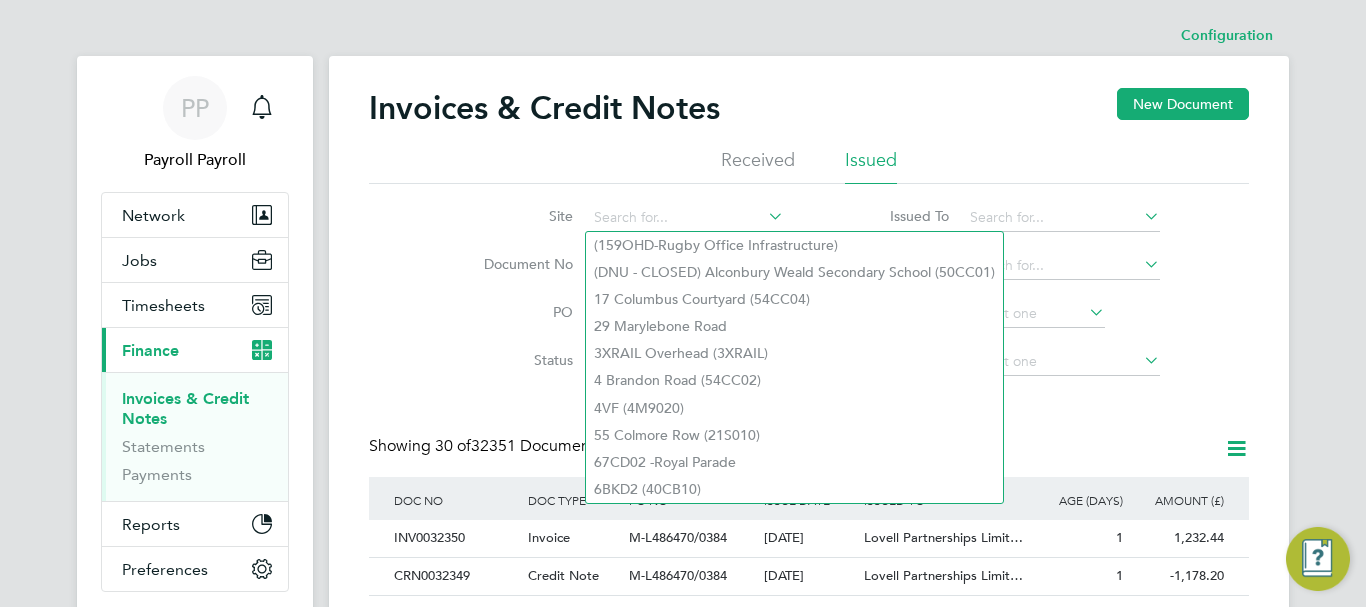 click on "Invoices & Credit Notes New Document" 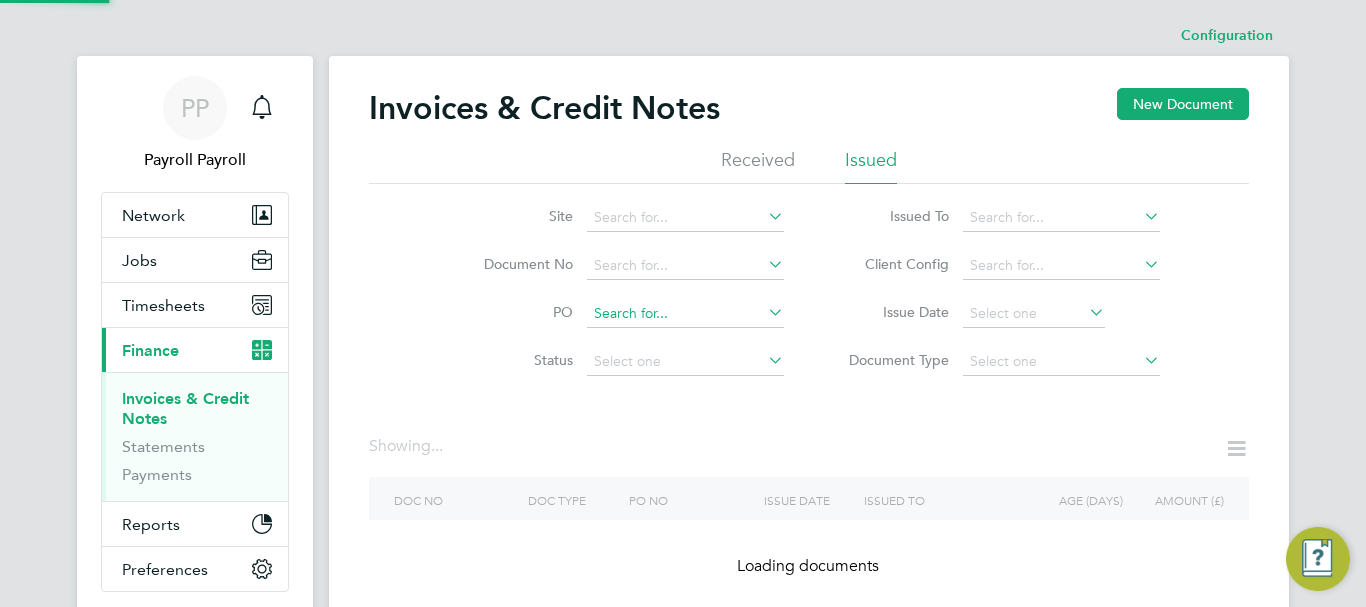 click 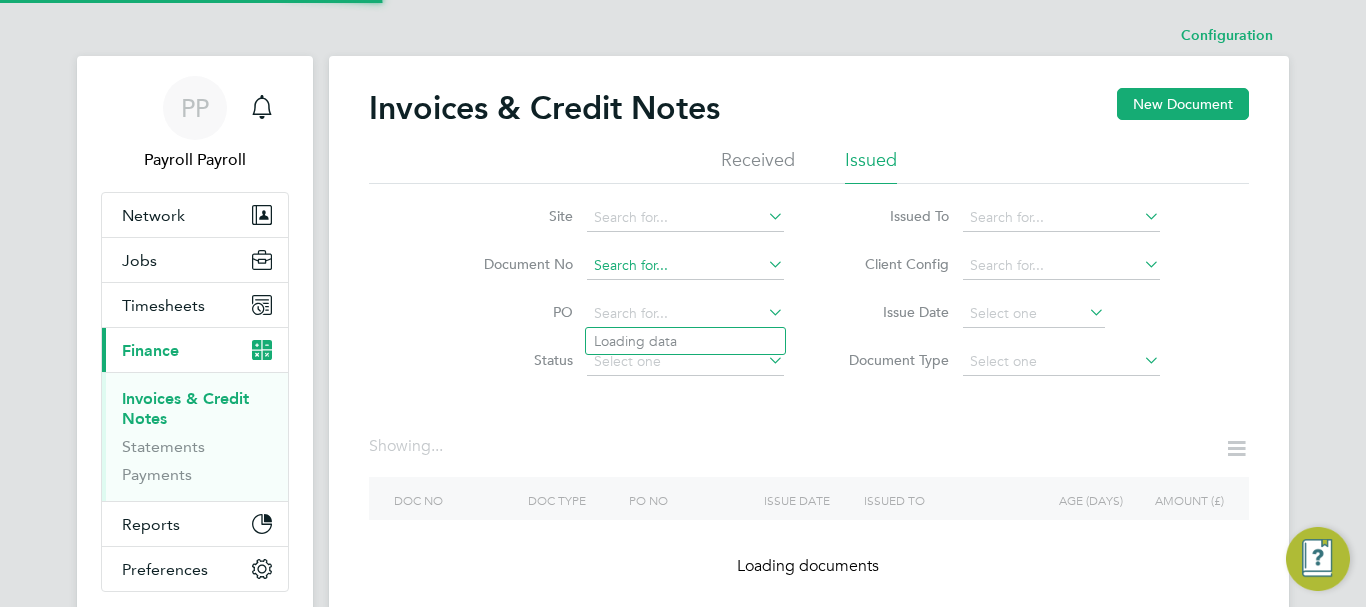 click 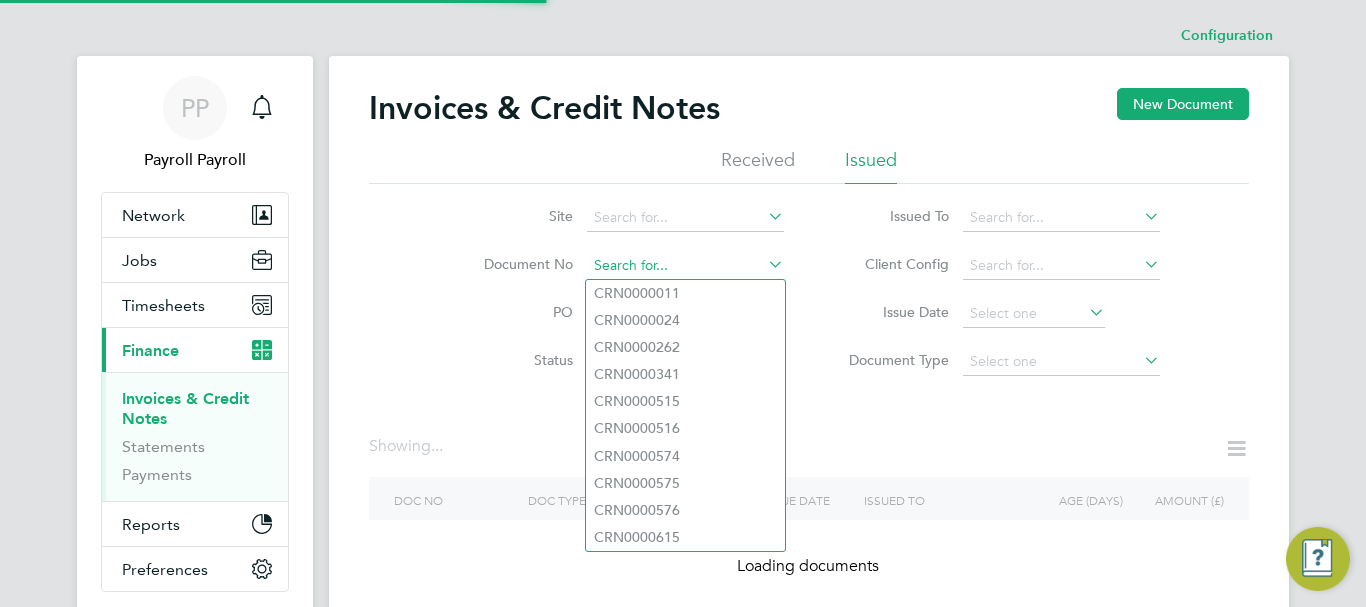 paste on "INV0032289" 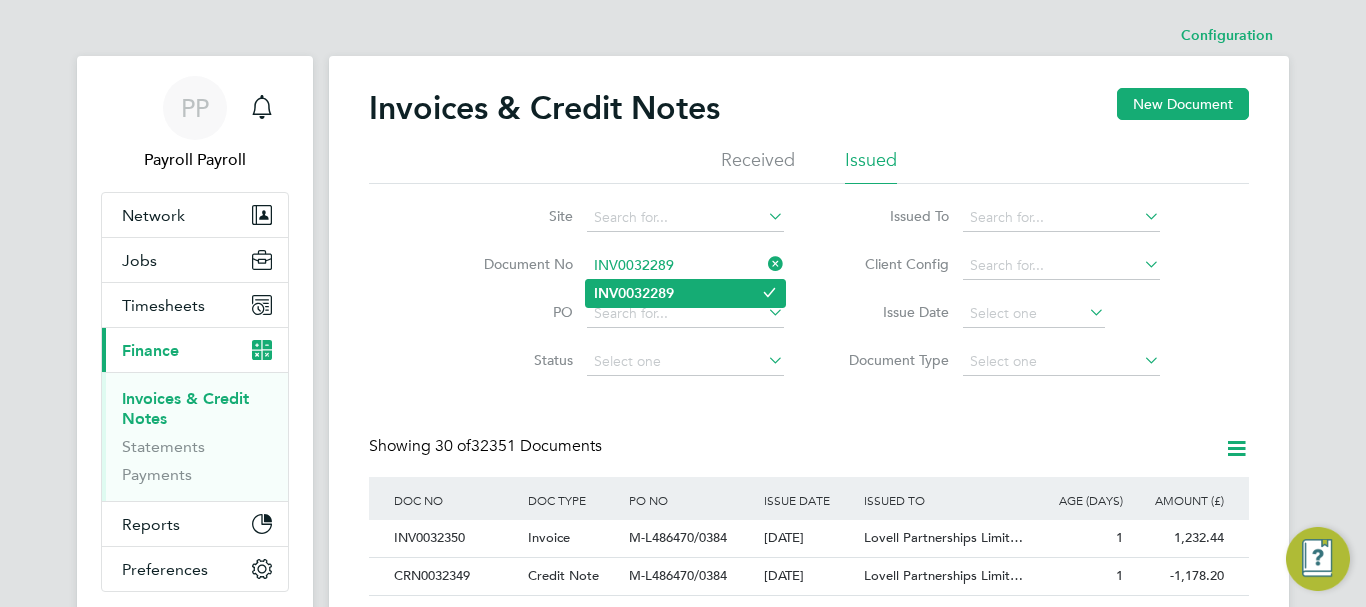 type on "INV0032289" 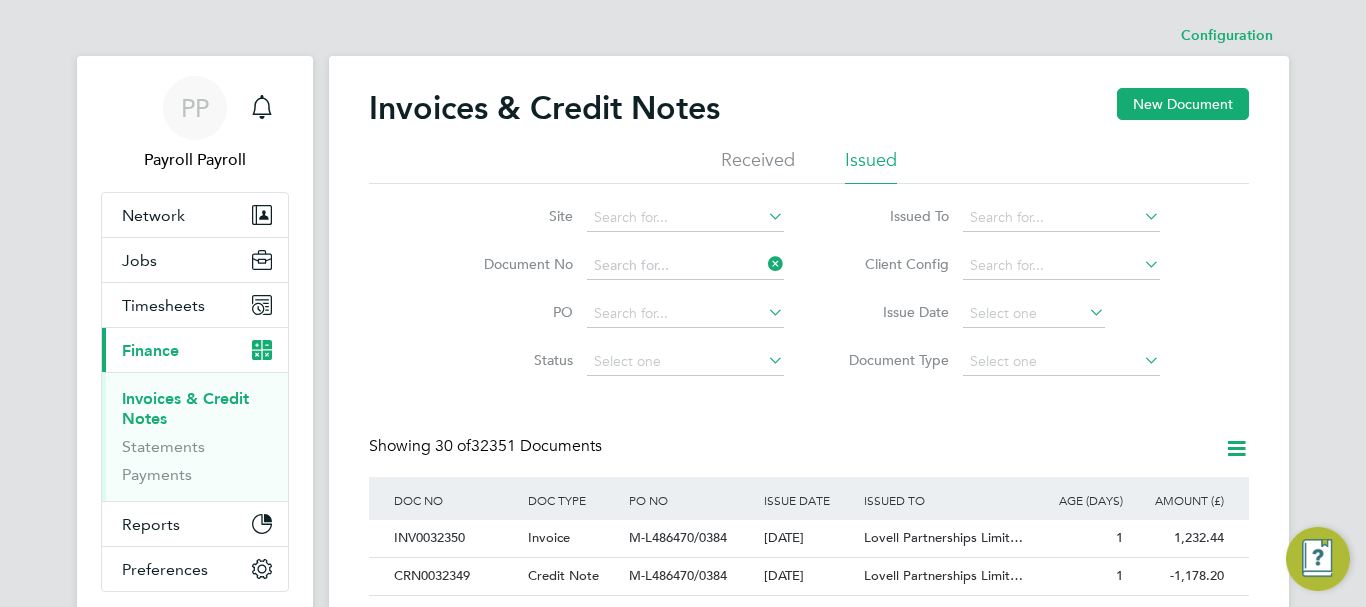 click on "Configuration Configuration Invoices & Credit Notes New Document Received Issued Site   Document No   PO   Status   Paid Date   Issued To   Received From   Client Config   Issue Date   Document Type   Showing   30 of  32351 Documents DOC NO DOC TYPE PO NO ISSUE DATE ISSUED TO RECEIVED FROM AGE (DAYS) AMOUNT (£) INV0032350   Invoice M-L486470/0384   07 Aug 2025 Lovell Partnerships Limit… Hays Specialist Recruitment Limited 1 1,232.44  CRN0032349 Credit Note   M-L486470/0384   07 Aug 2025 Lovell Partnerships Limit… Hays Specialist Recruitment Limited 1 -1,178.20  INV0032348   Invoice M-B490101/0051   07 Aug 2025 Lovell Partnerships Limit… Hays Specialist Recruitment Limited 1 1,228.21  CRN0032347 Credit Note   M-B490101/0051   07 Aug 2025 Lovell Partnerships Limit… Hays Specialist Recruitment Limited 1 -1,134.14  INV0032346   Invoice M-A410292/0062   07 Aug 2025 Lovell Partnerships Limit… Hays Specialist Recruitment Limited 1 1,261.03  CRN0032345 Credit Note   M-A410292/0062   07 Aug 2025 1   Invoice" 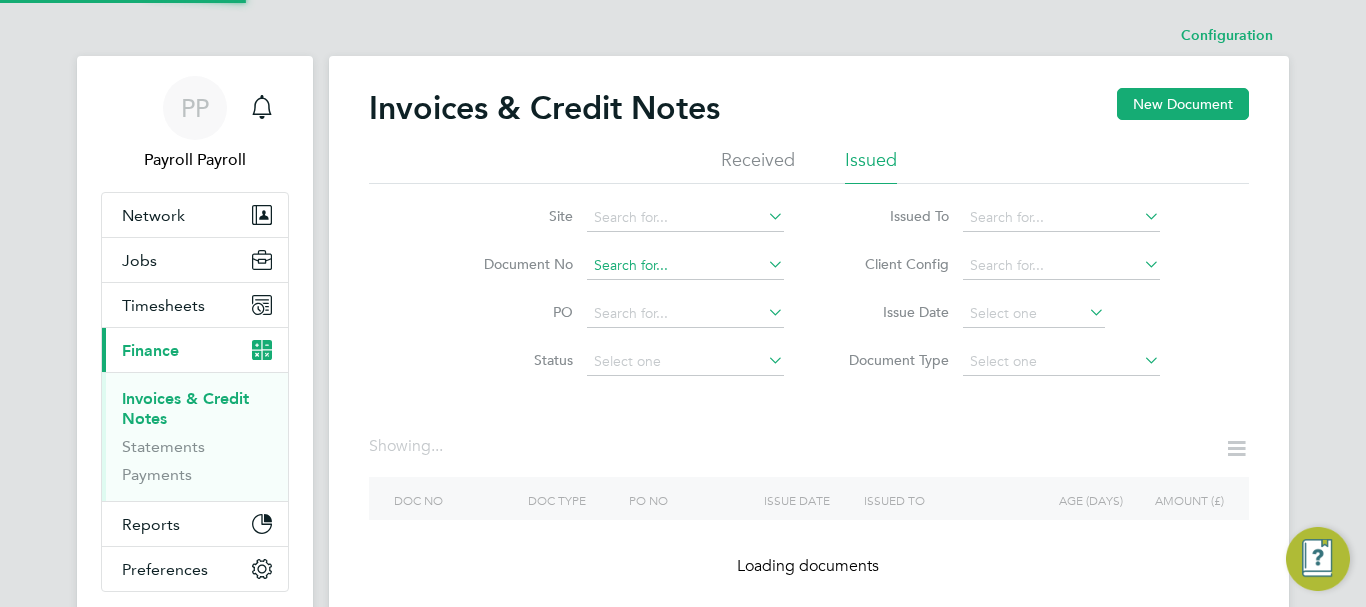 click 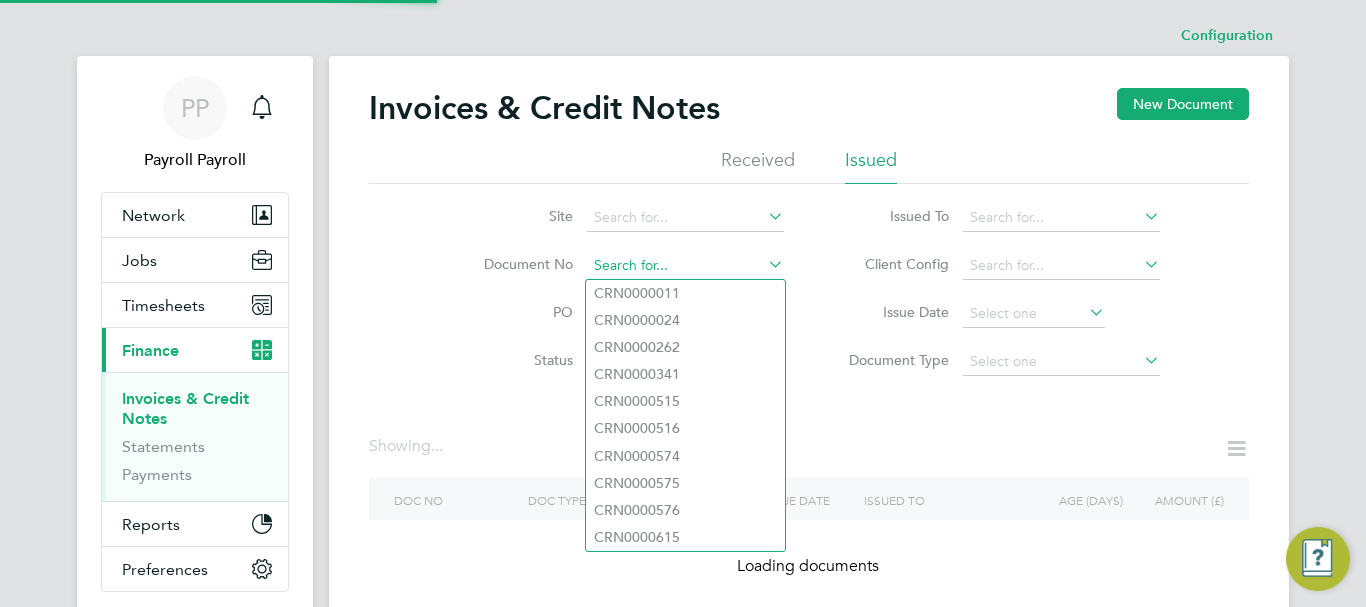 paste on "INV0032289" 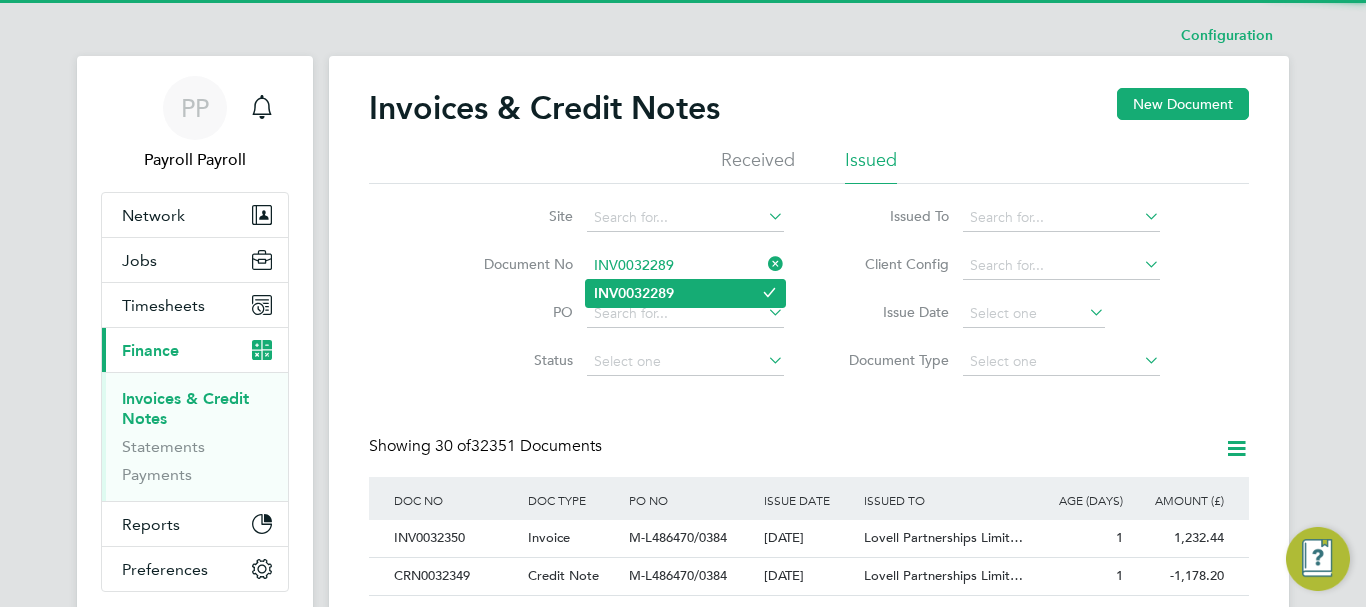 type on "INV0032289" 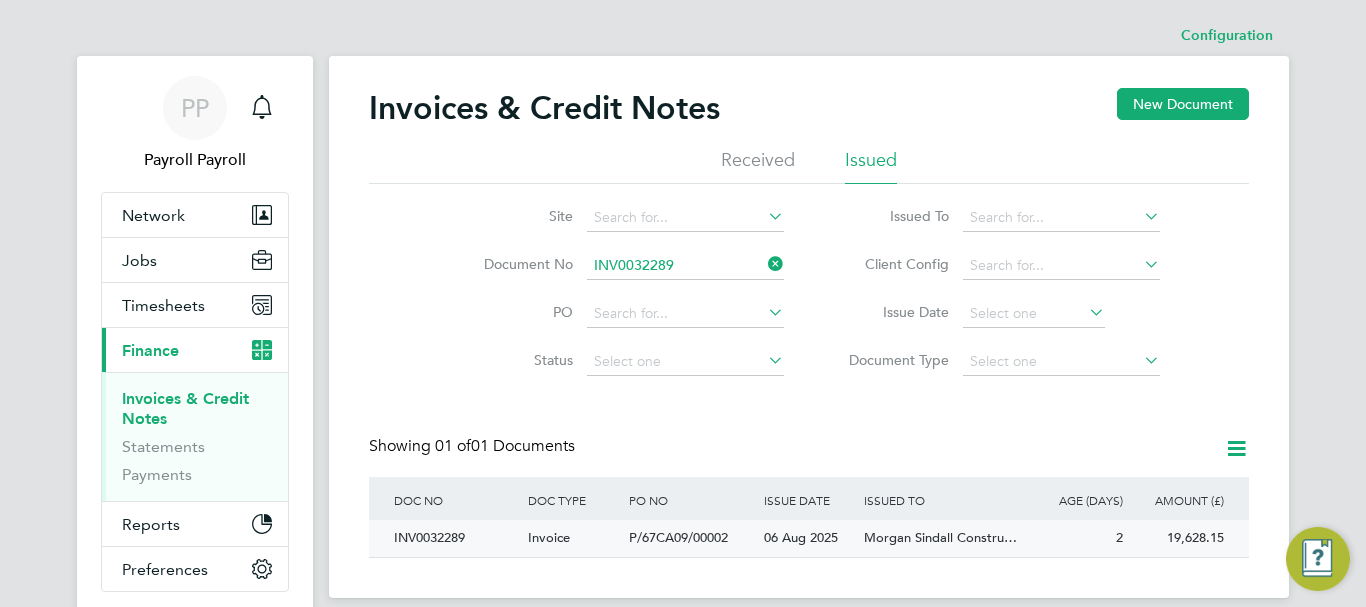 click on "INV0032289" 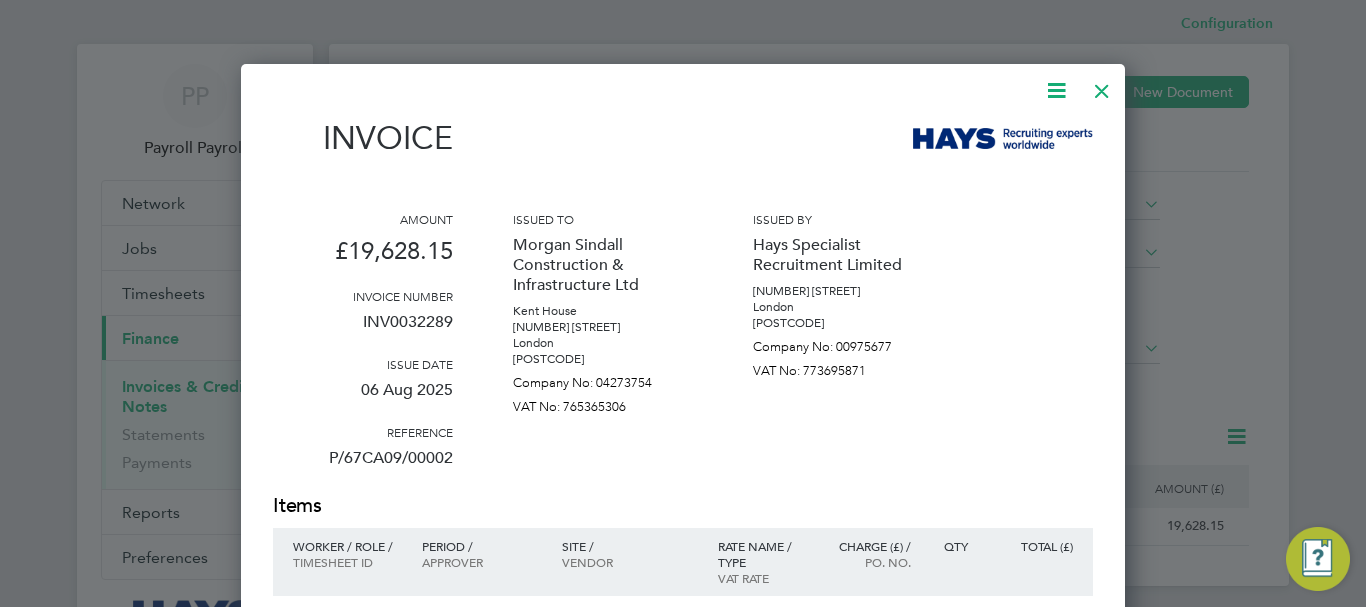 scroll, scrollTop: 0, scrollLeft: 0, axis: both 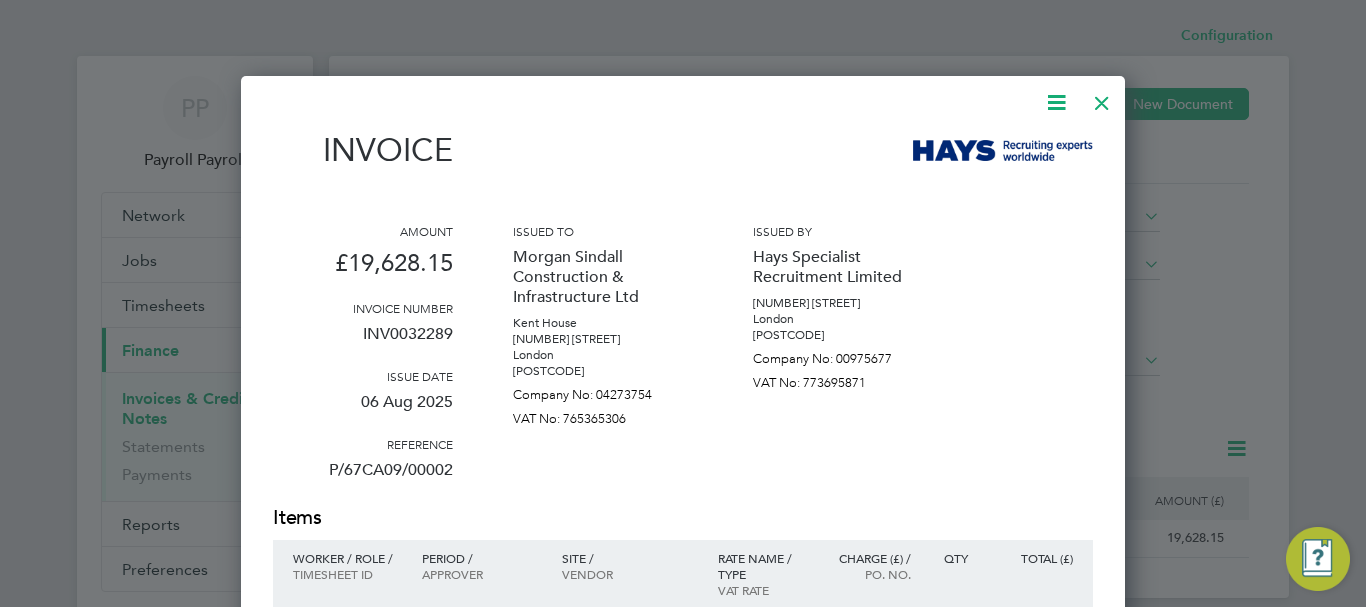 click on "Rate name / type
VAT rate" at bounding box center [761, 574] 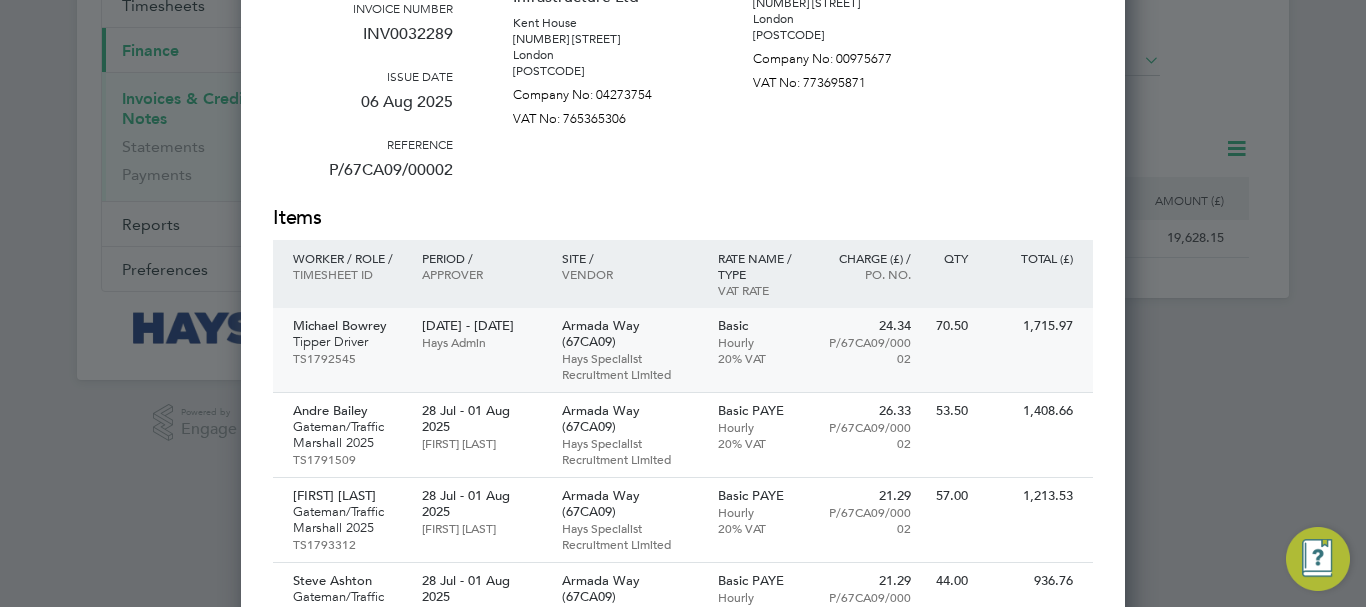 scroll, scrollTop: 0, scrollLeft: 0, axis: both 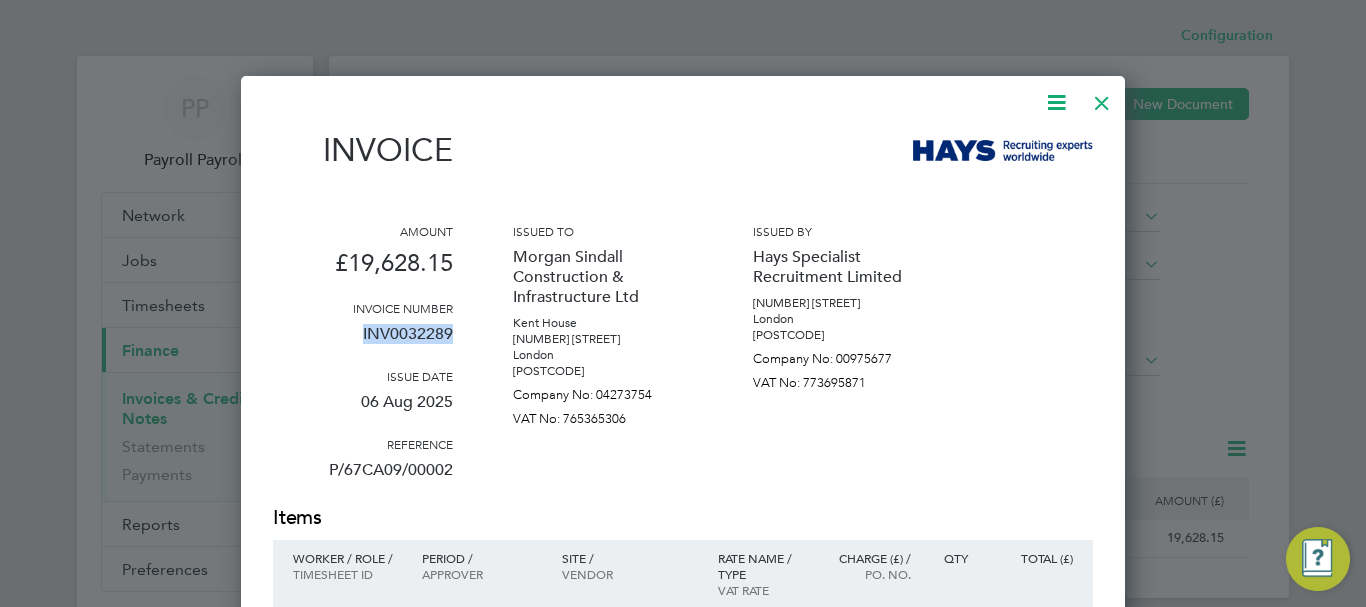 drag, startPoint x: 452, startPoint y: 335, endPoint x: 347, endPoint y: 340, distance: 105.11898 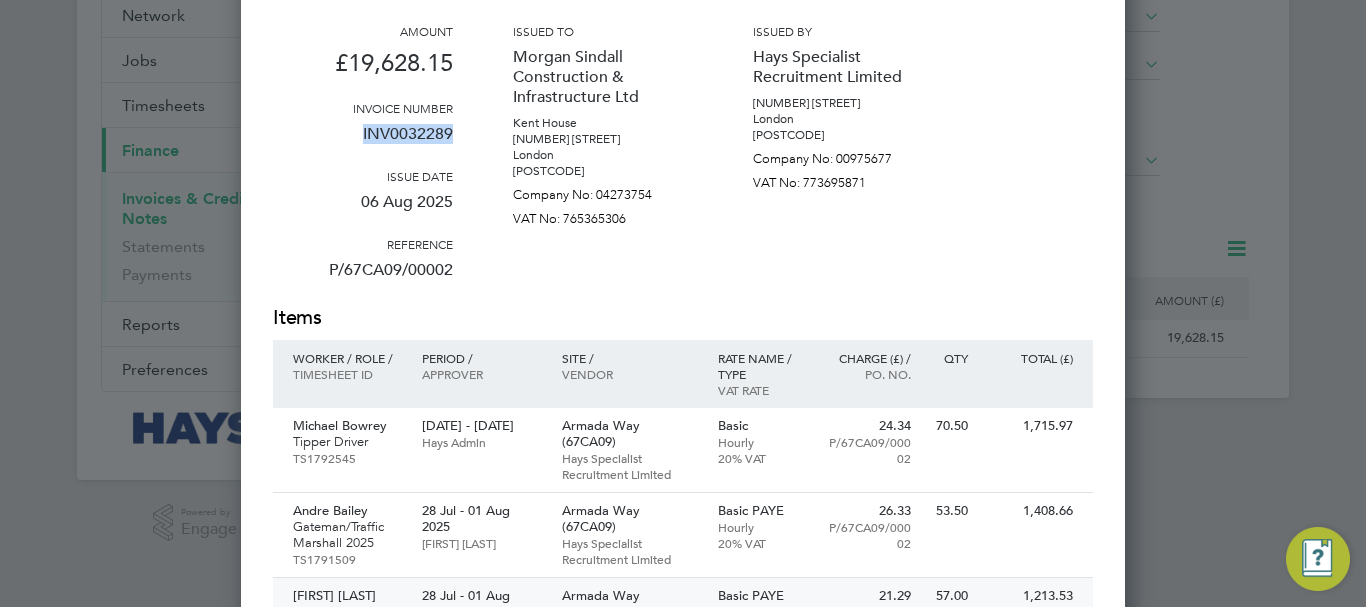 scroll, scrollTop: 0, scrollLeft: 0, axis: both 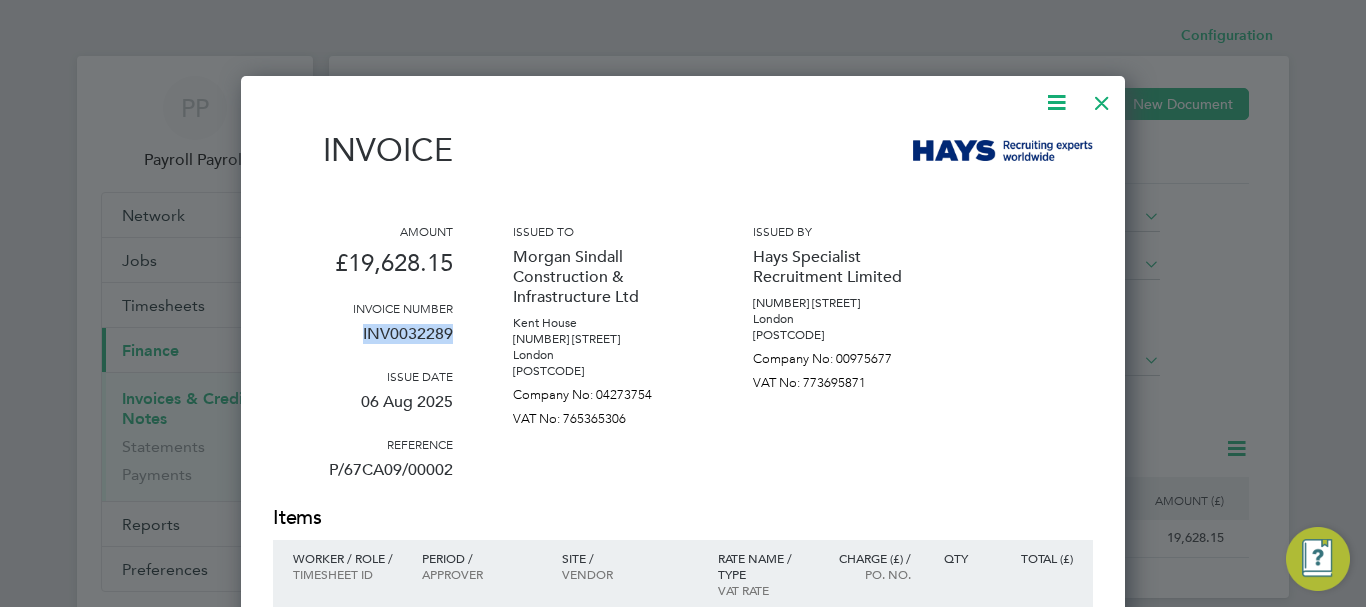 click at bounding box center (1102, 98) 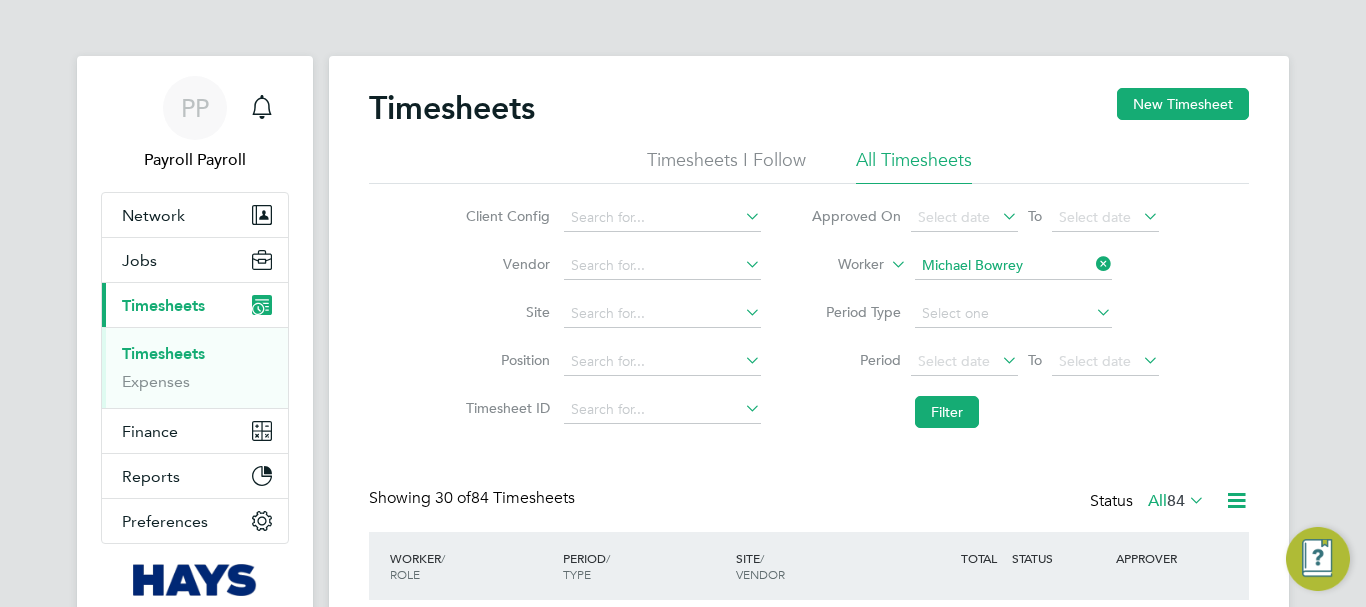 scroll, scrollTop: 0, scrollLeft: 0, axis: both 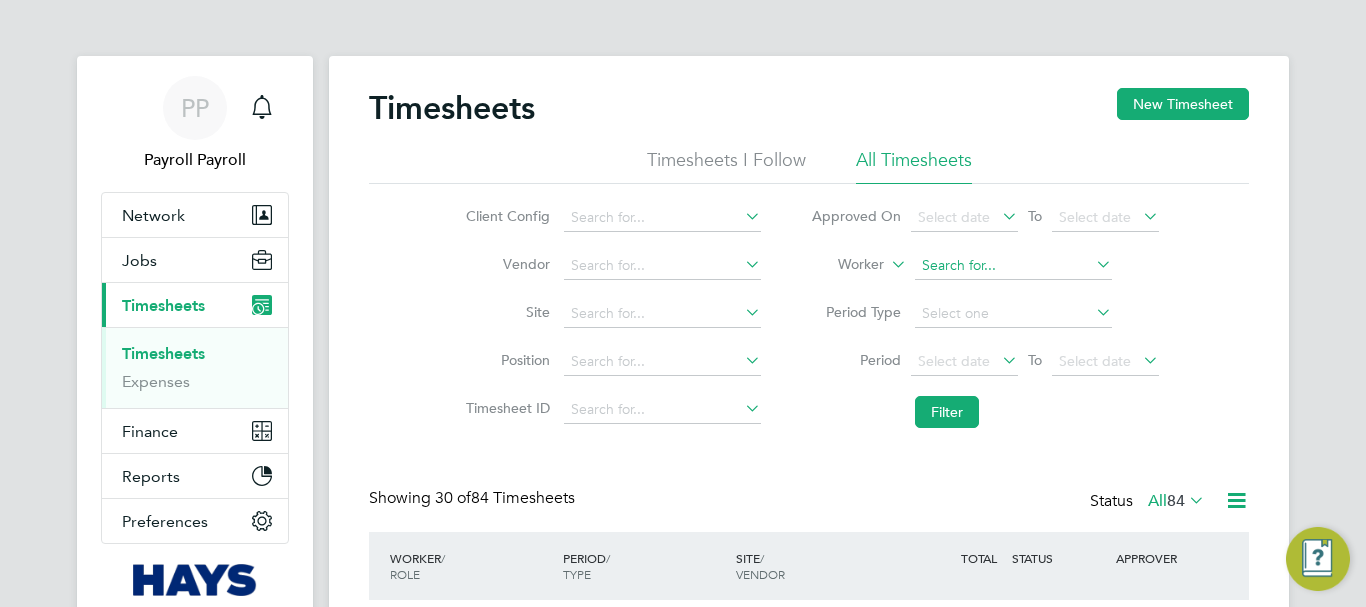 click 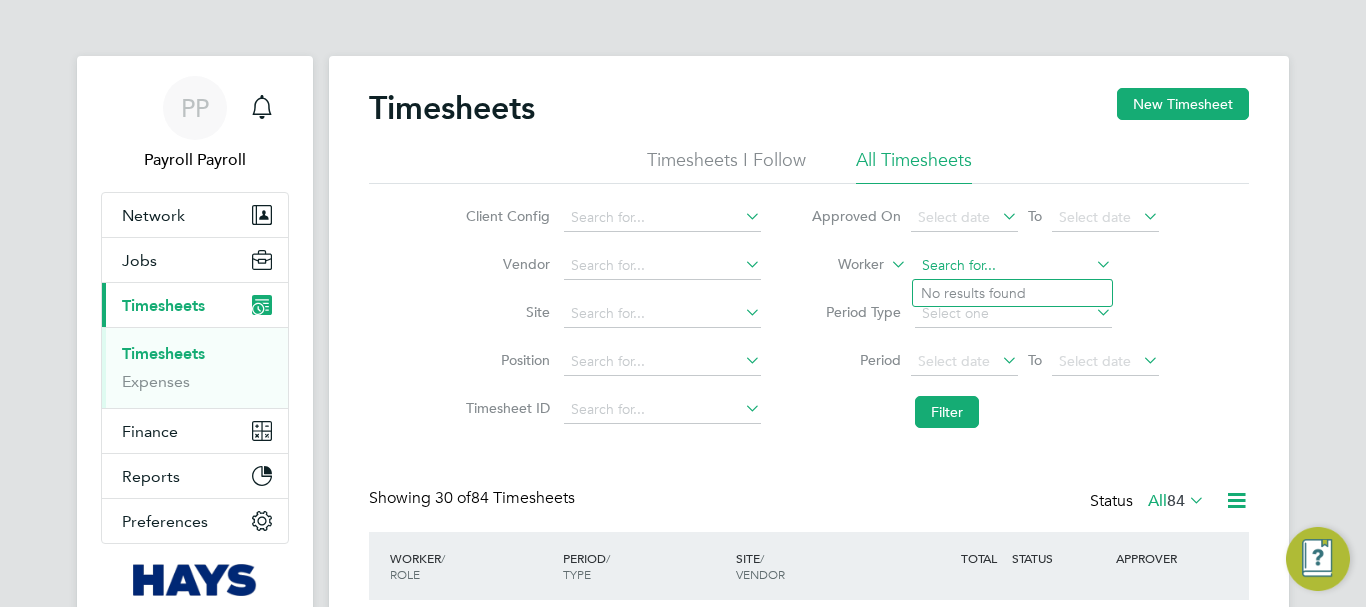 paste on "Andrew Jordan Mouafo Mefunja" 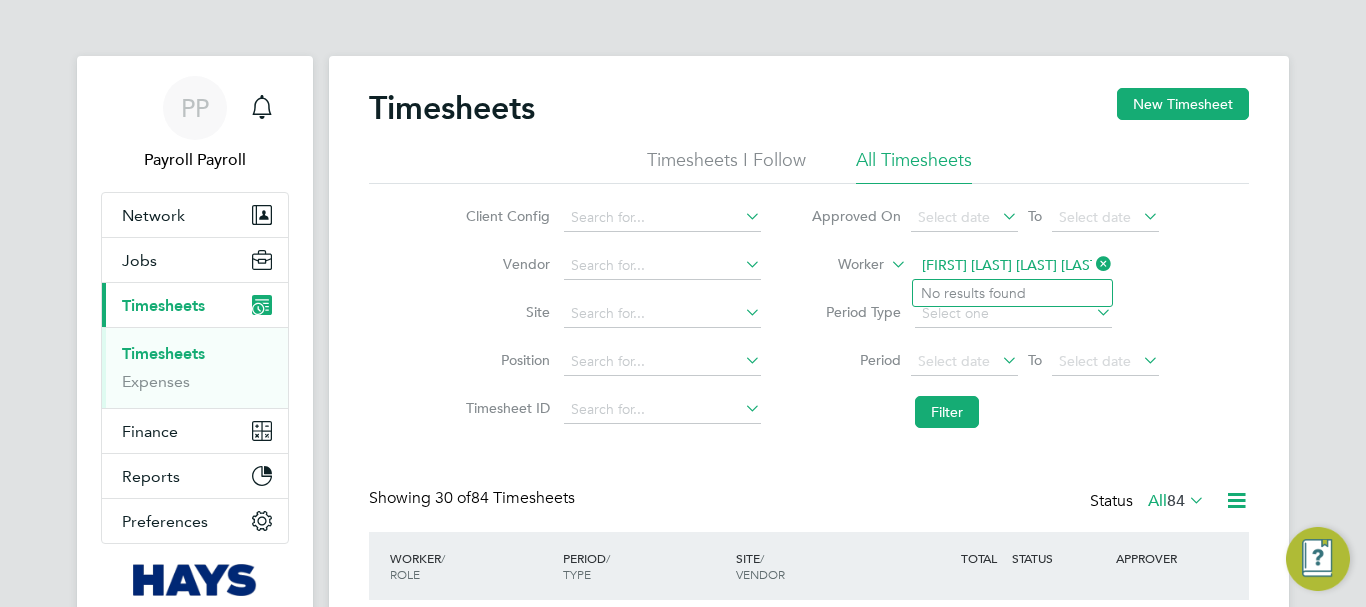 click on "Andrew Jordan Mouafo Mefunja" 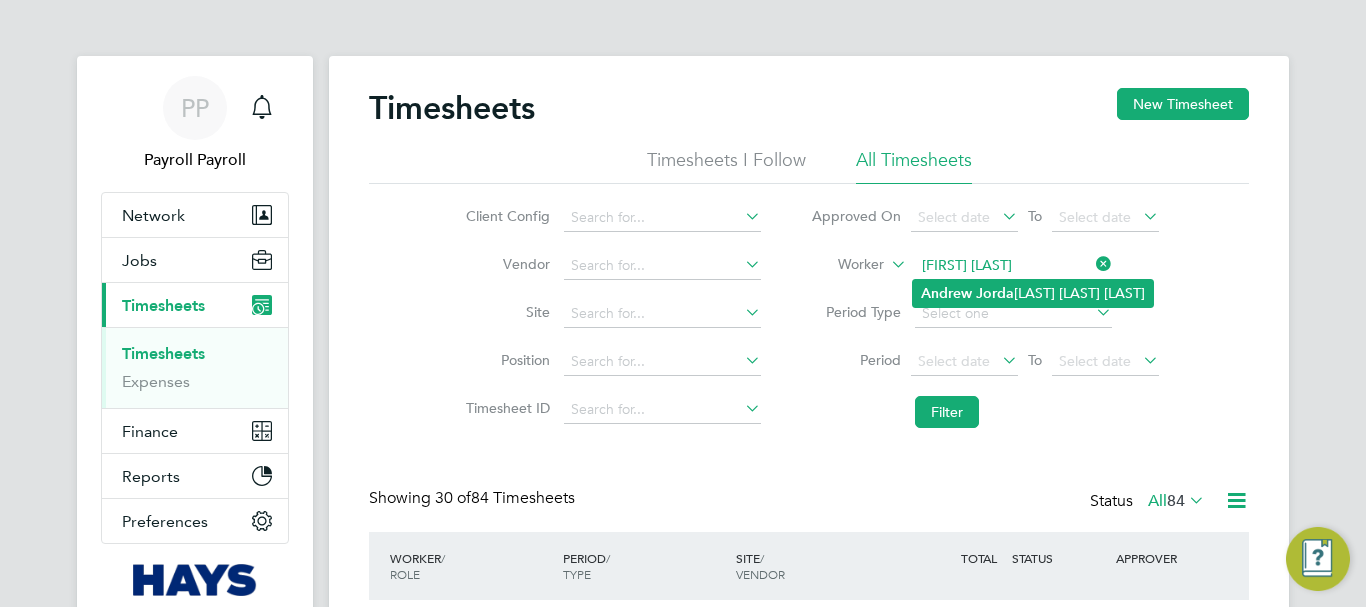 click on "Andrew   Jorda n Mouafo Mefunja" 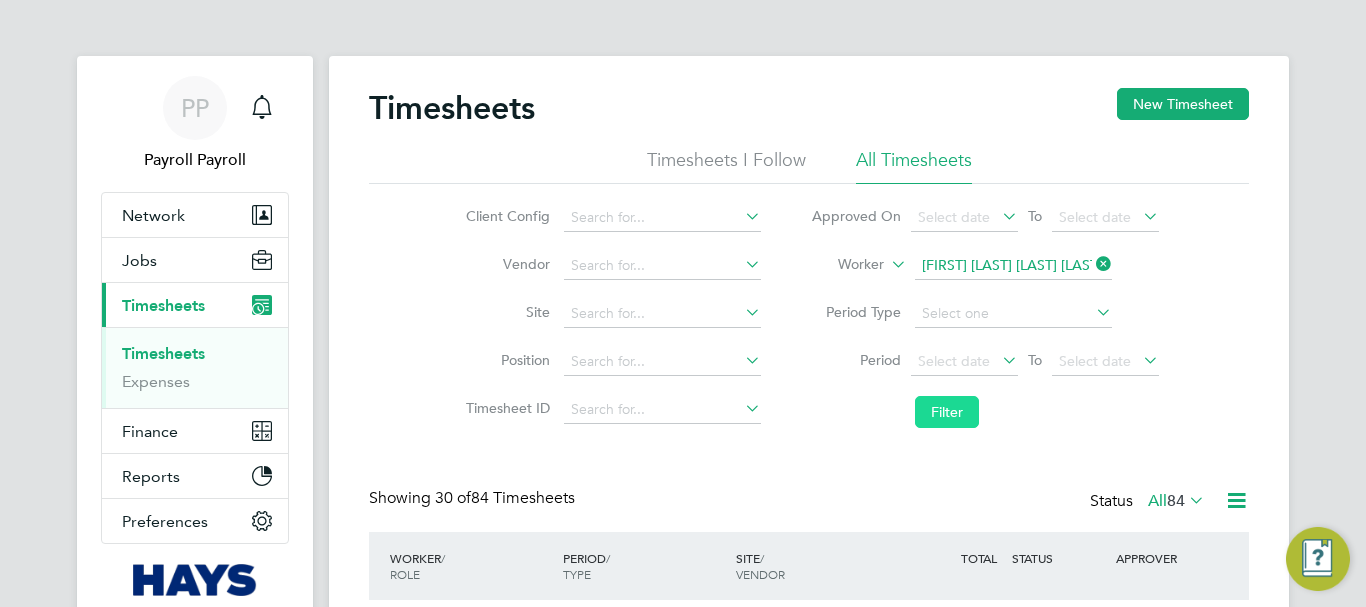 click on "Filter" 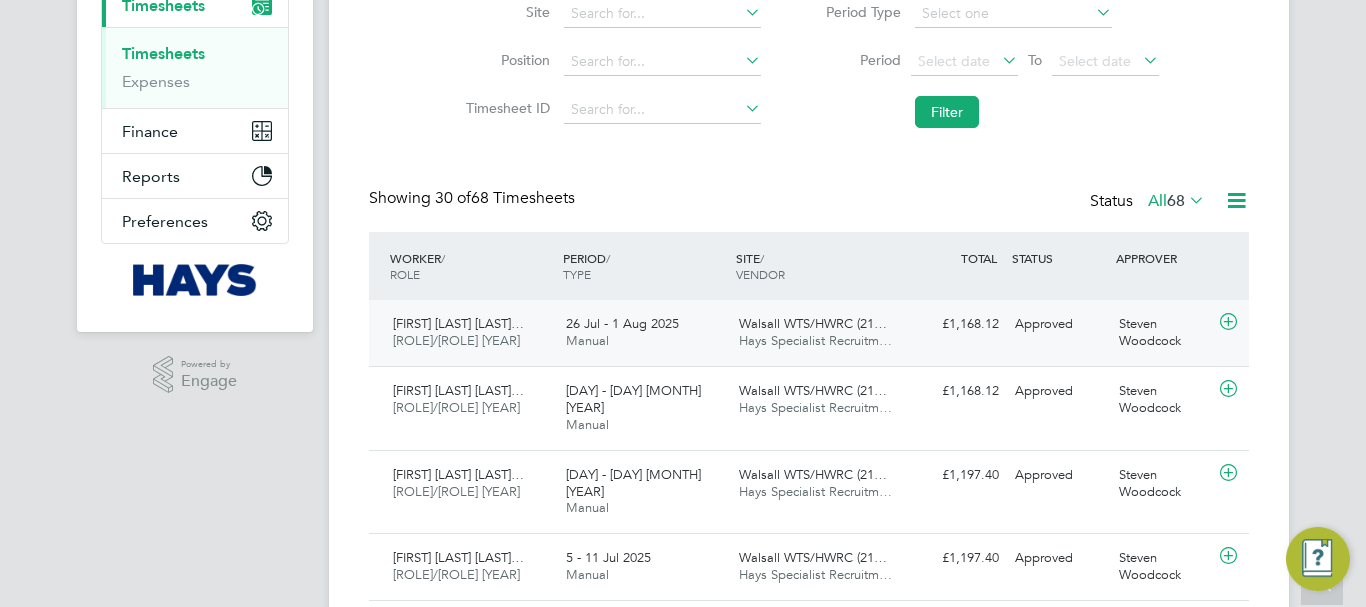 type 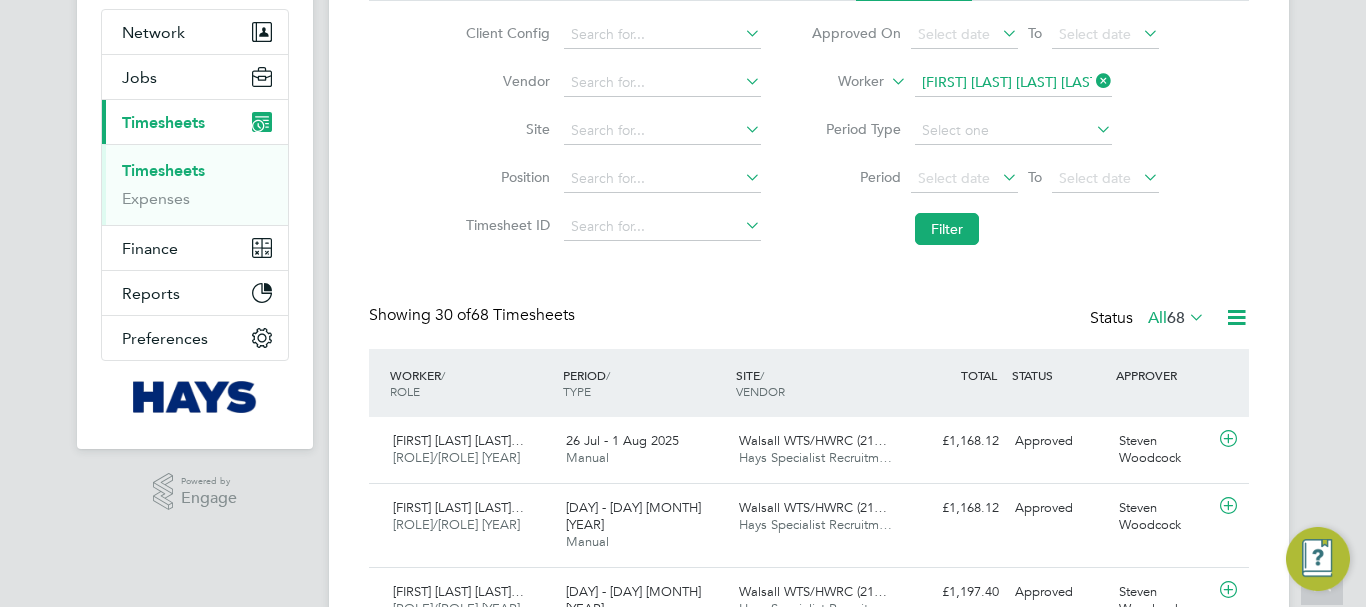 scroll, scrollTop: 0, scrollLeft: 0, axis: both 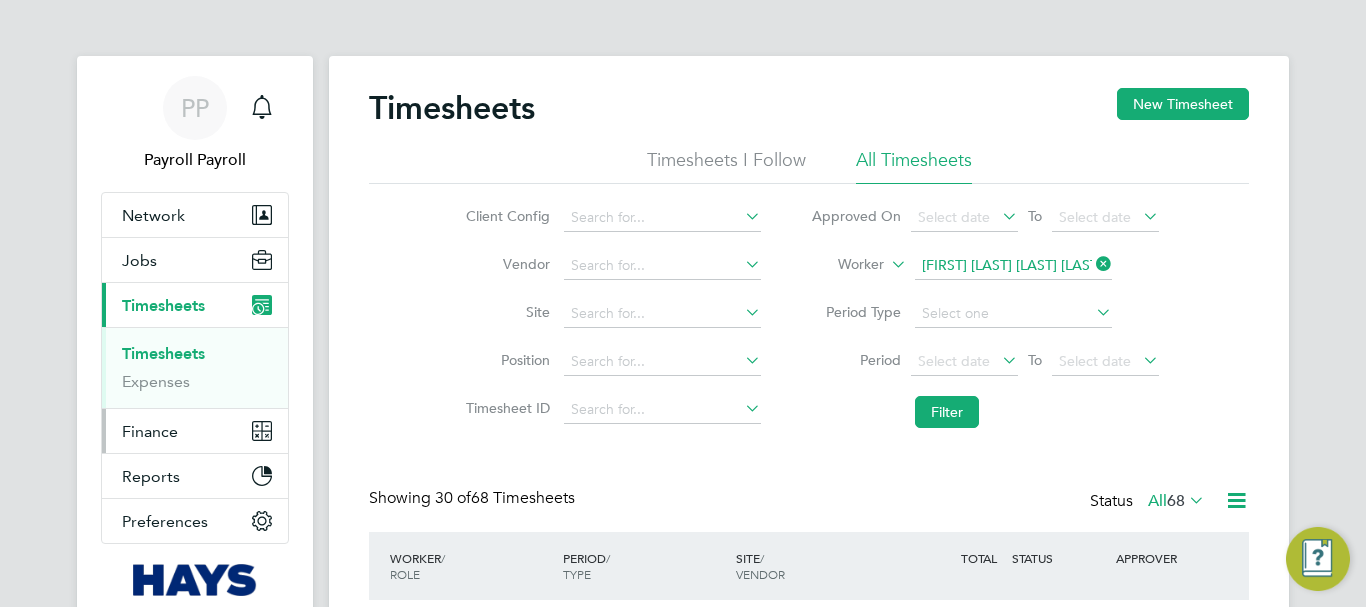 click on "Finance" at bounding box center (150, 431) 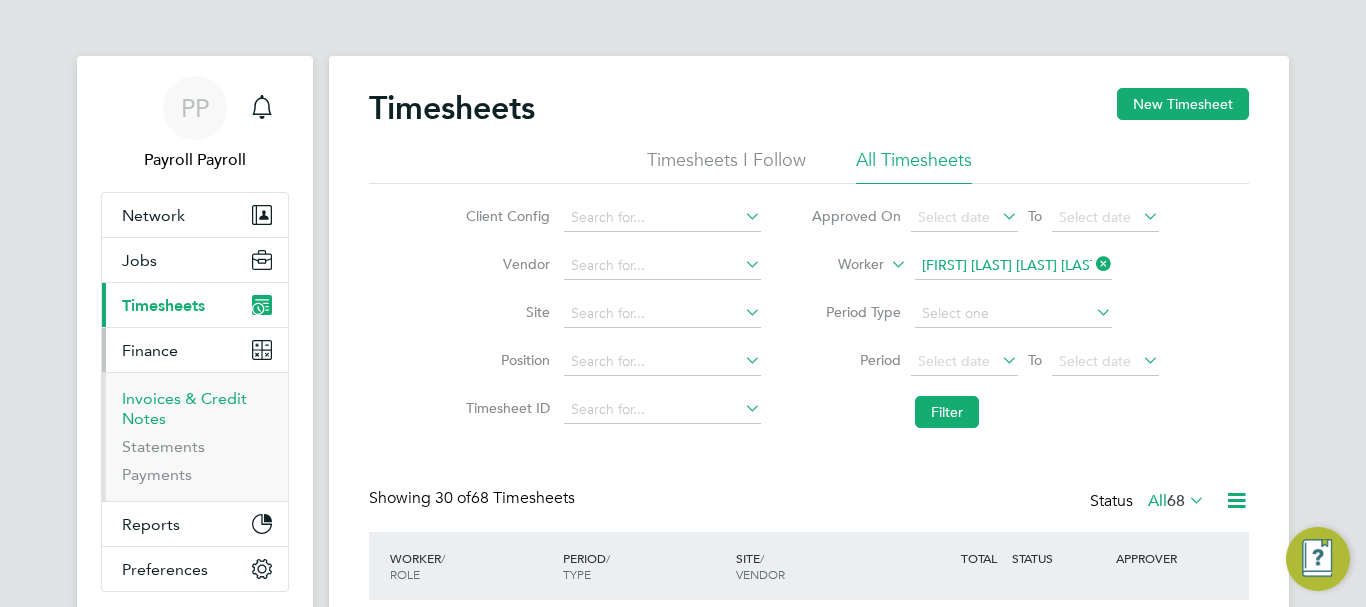 click on "Invoices & Credit Notes" at bounding box center (184, 408) 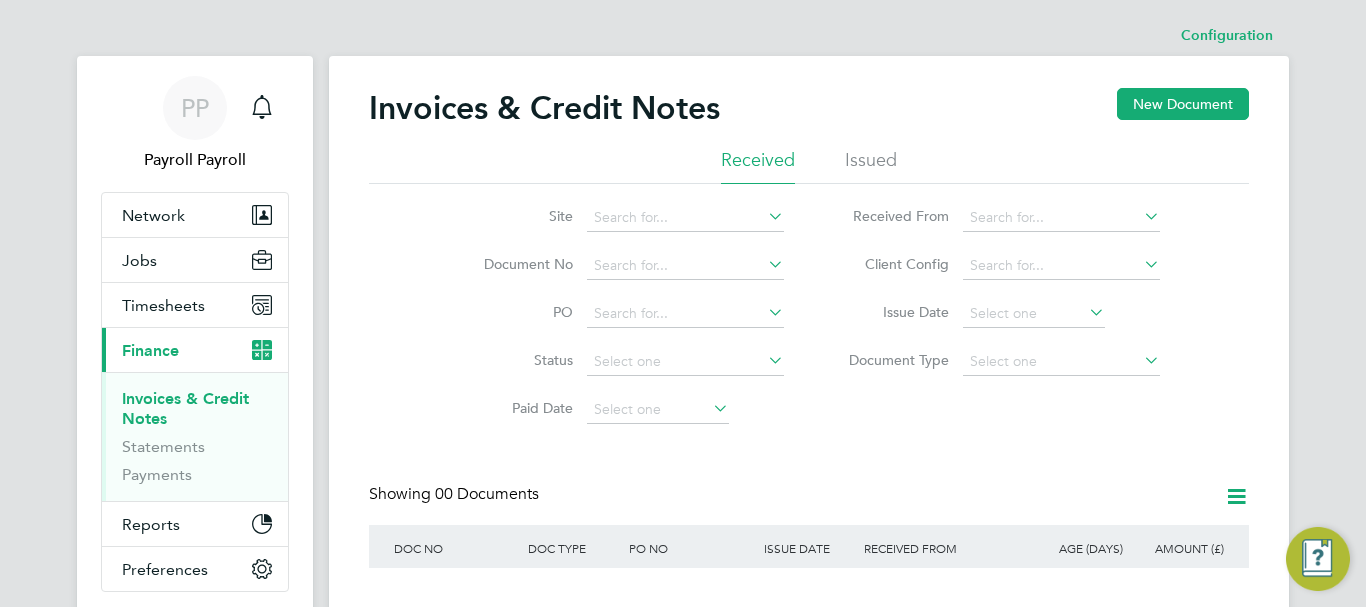click on "Issued" 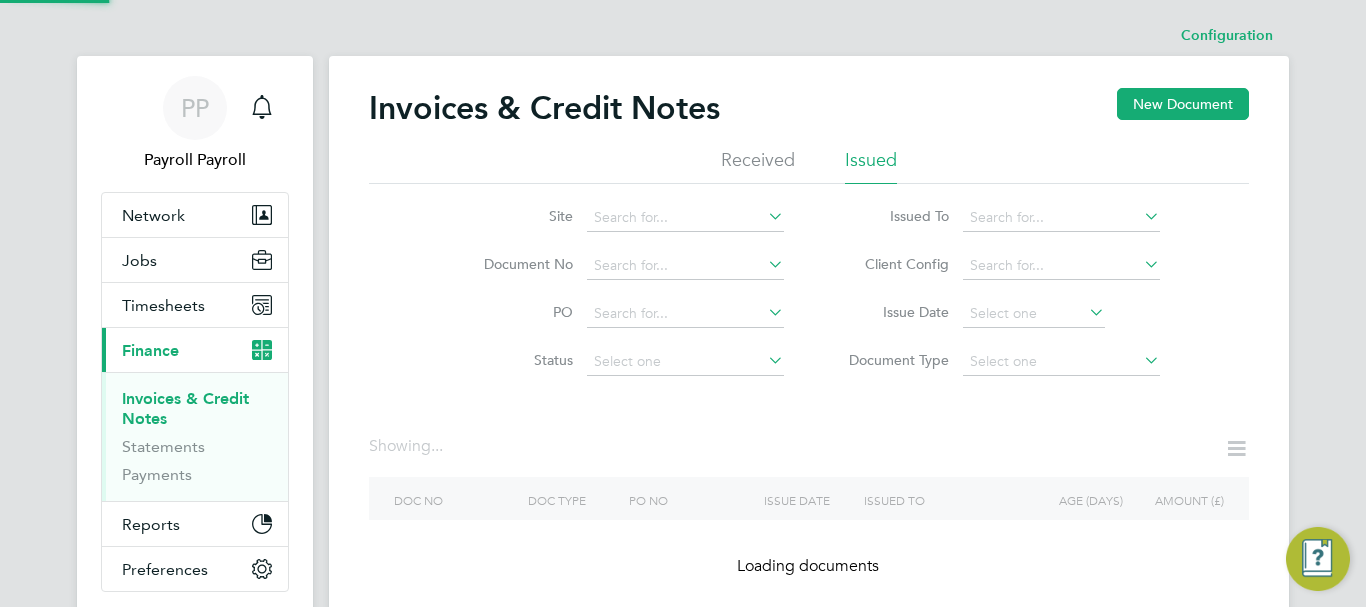 click 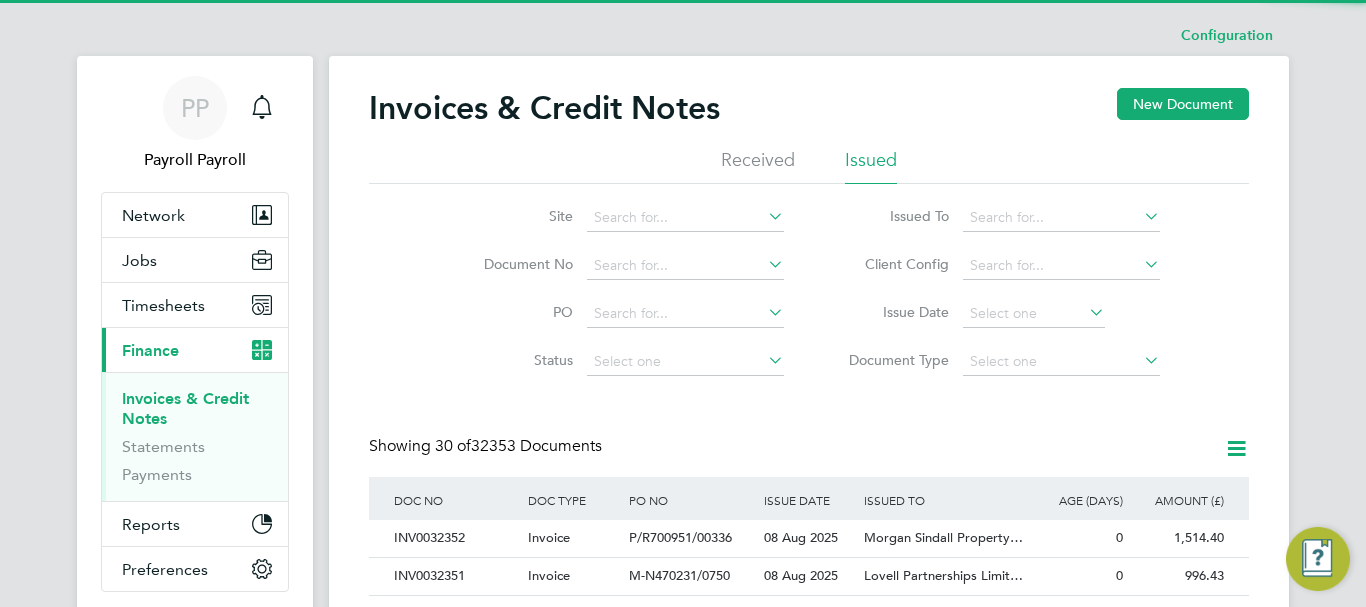 click on "Torus62 Limited" 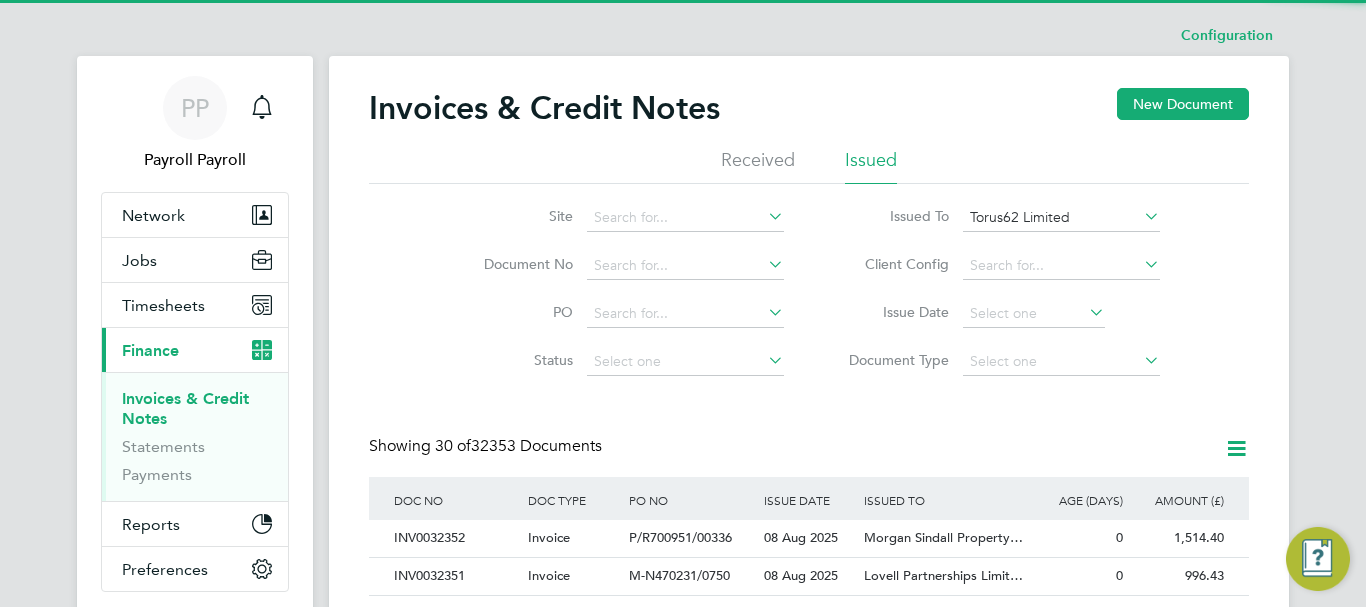 scroll, scrollTop: 0, scrollLeft: 0, axis: both 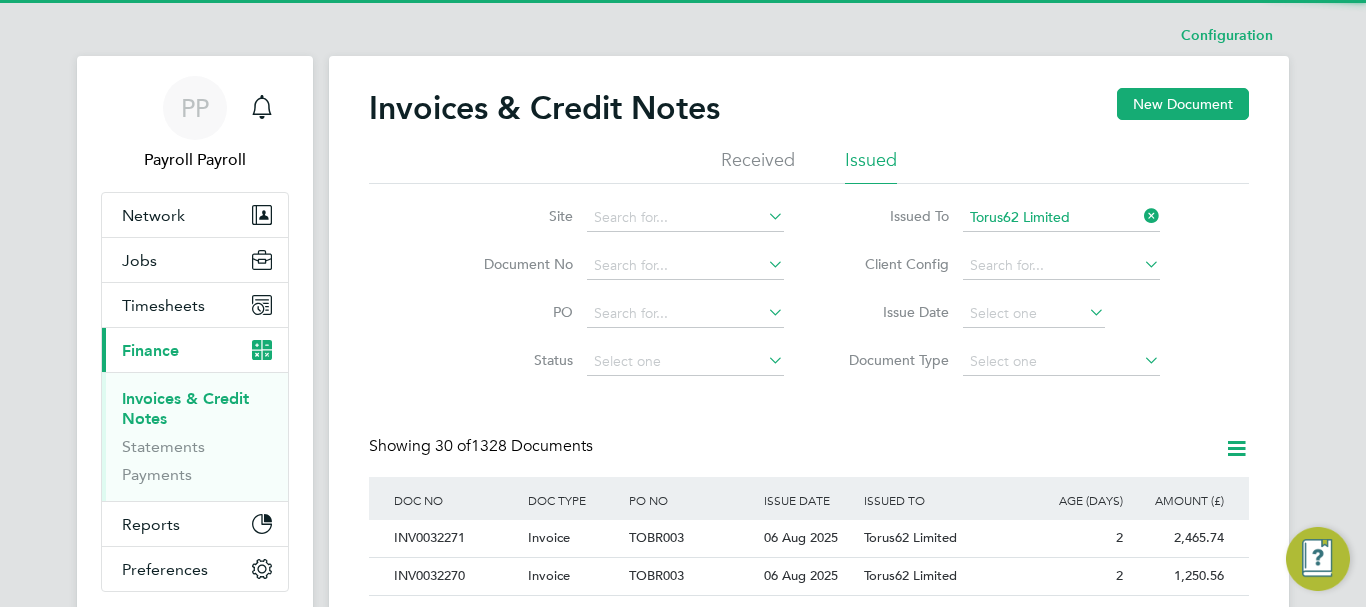 click on "Client Config" 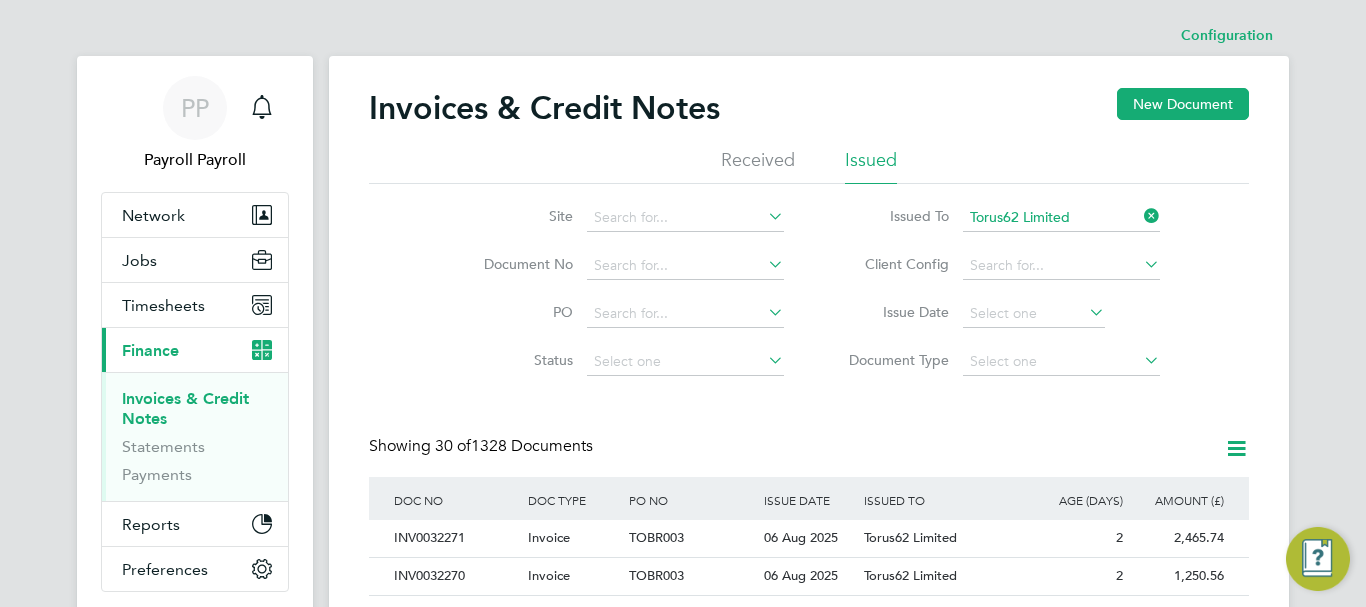click 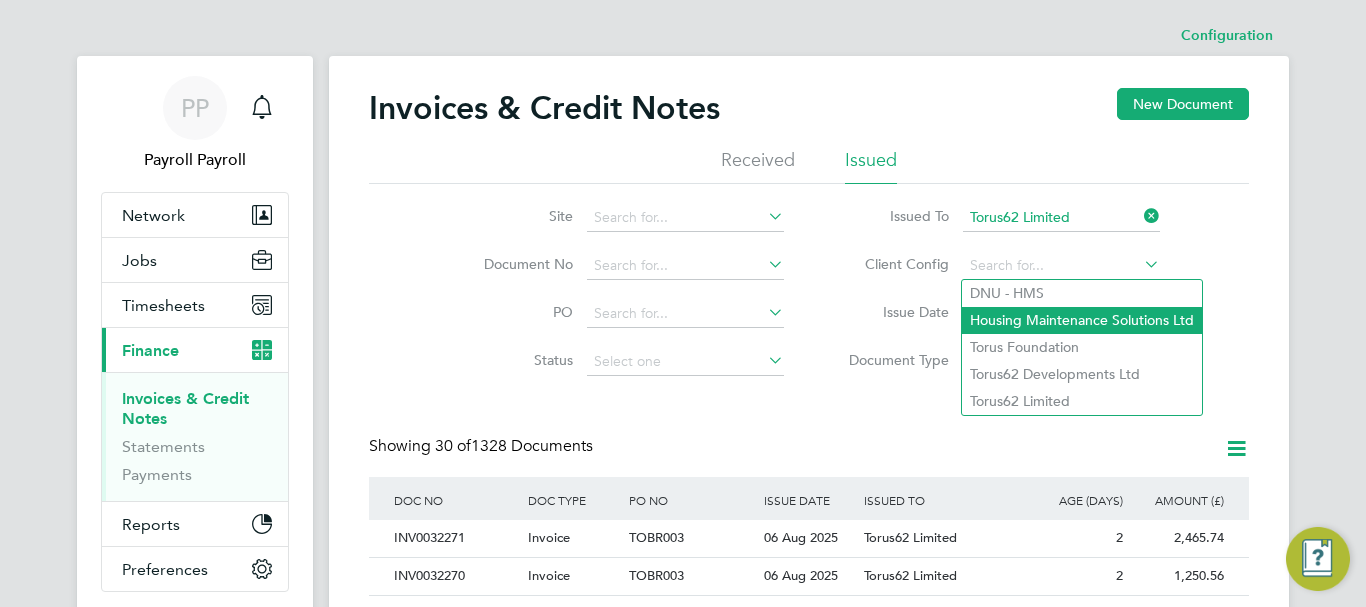 click on "Housing Maintenance Solutions Ltd" 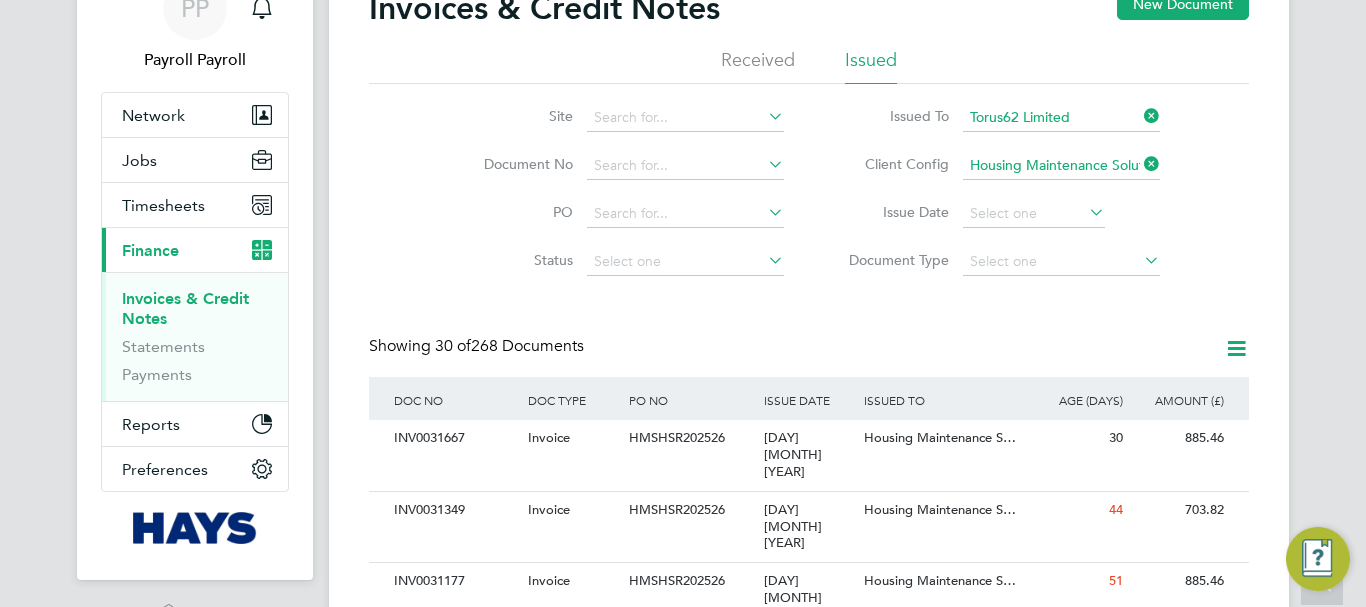type 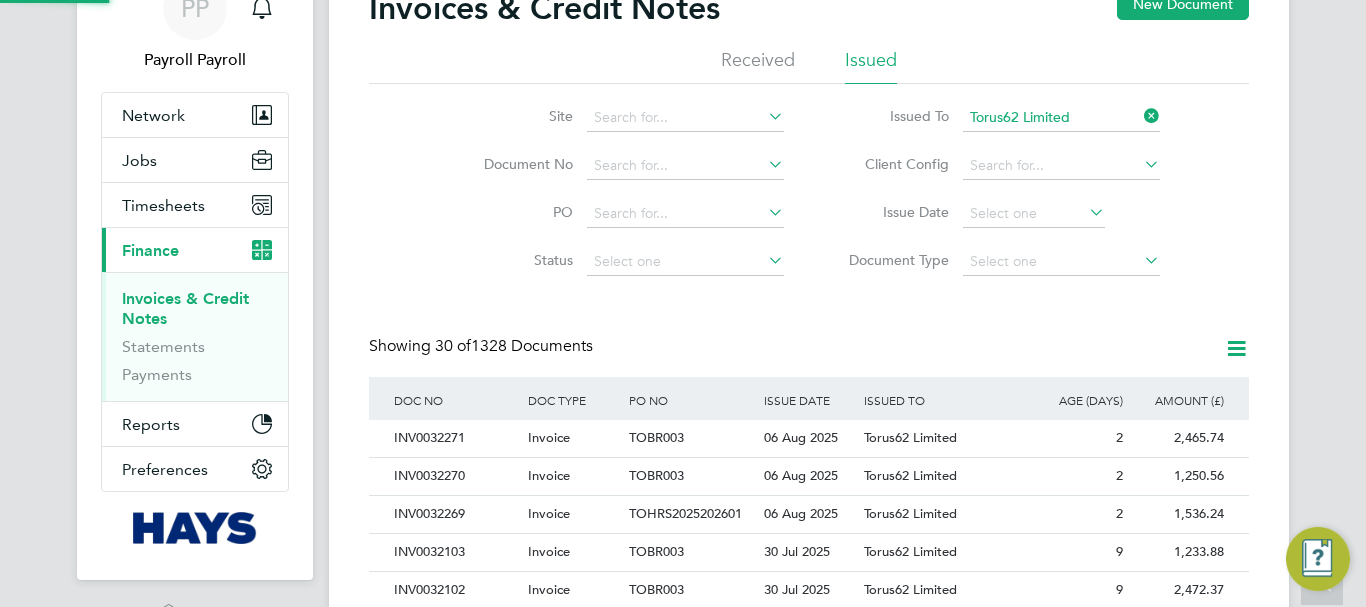 click 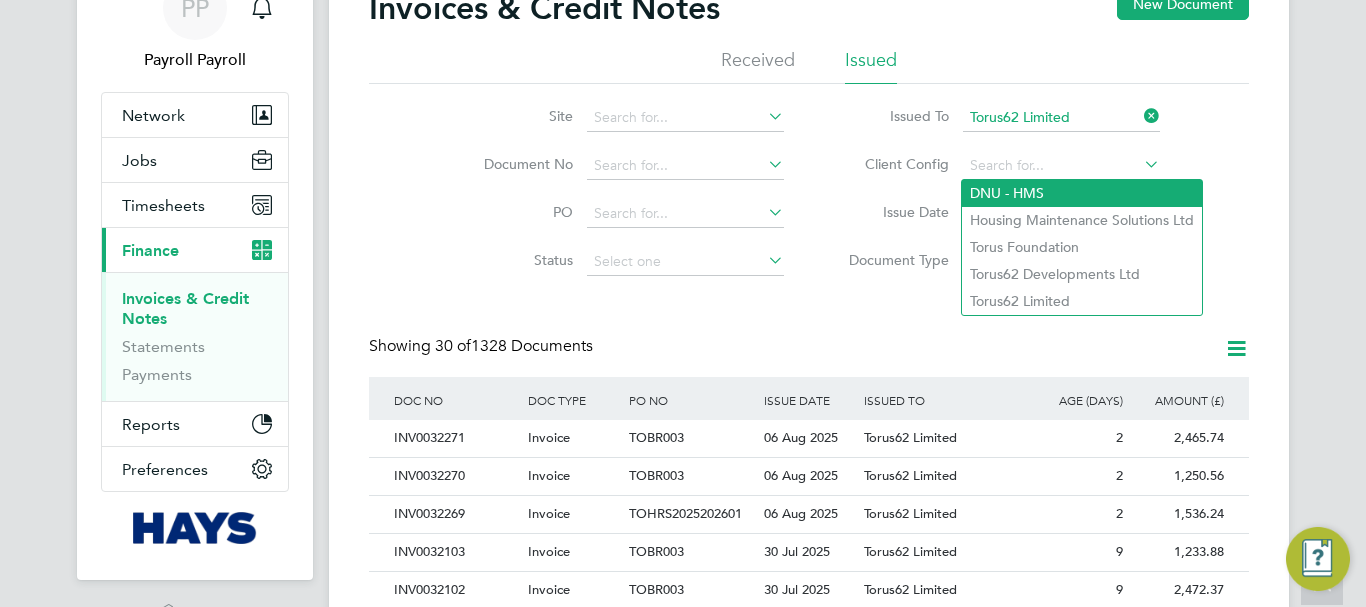 click on "DNU - HMS" 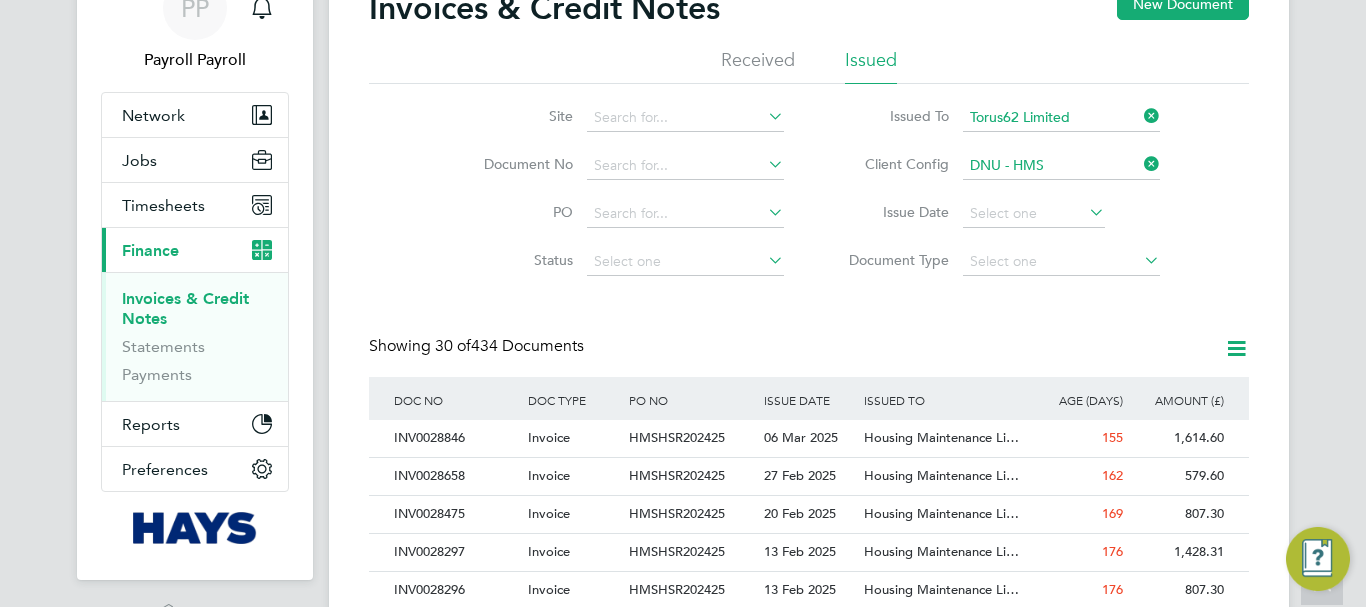 click 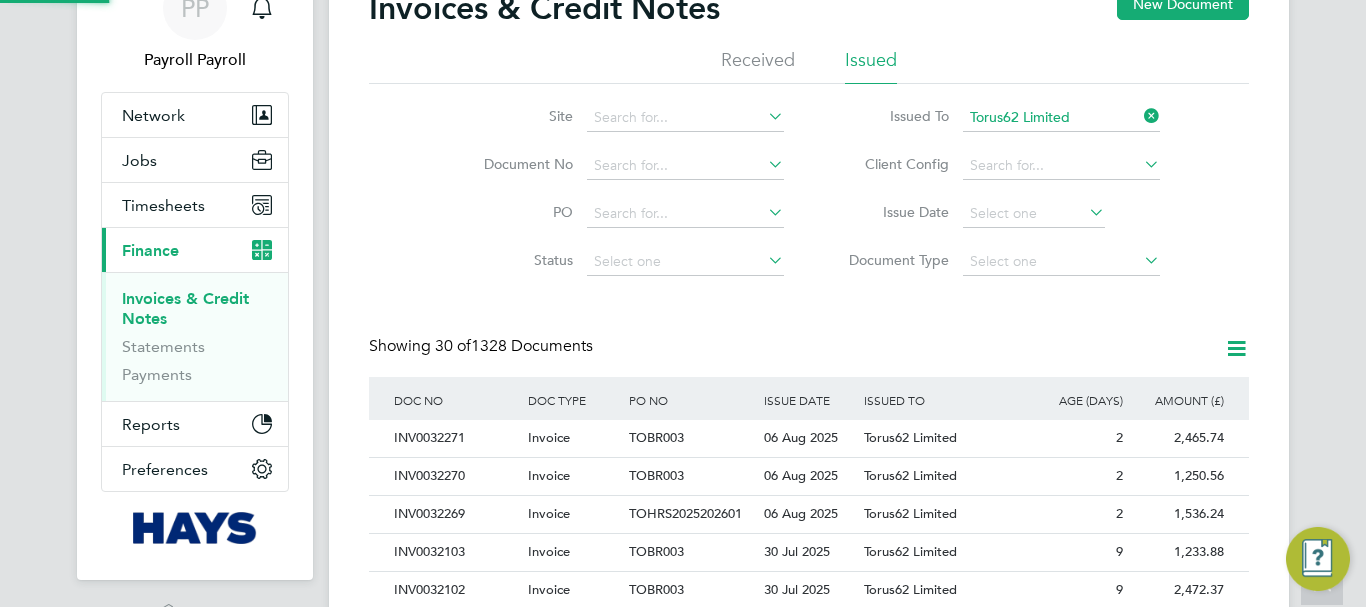 click 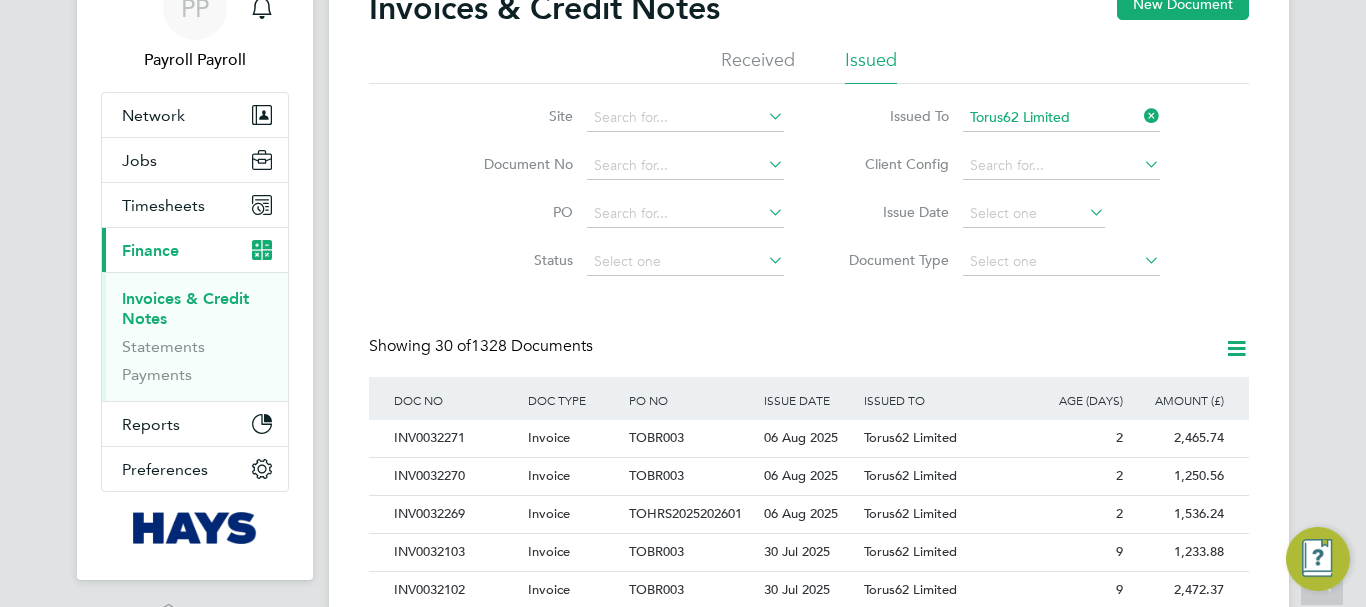 click on "Showing   30 of  1328 Documents" 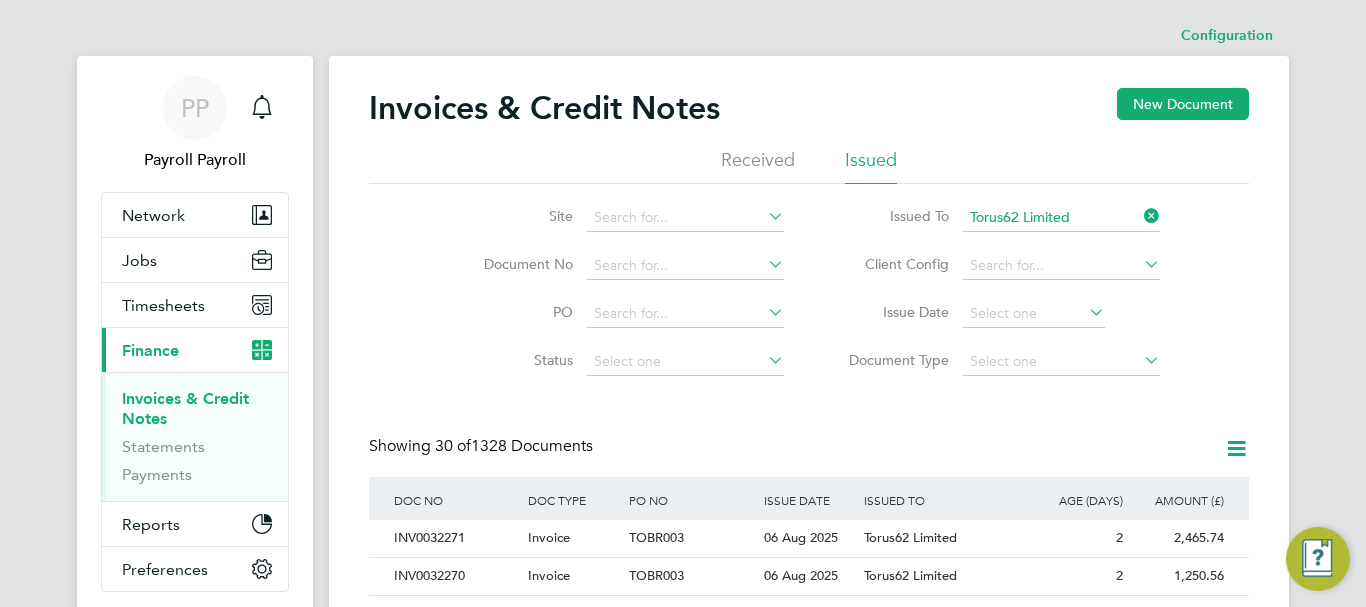 click 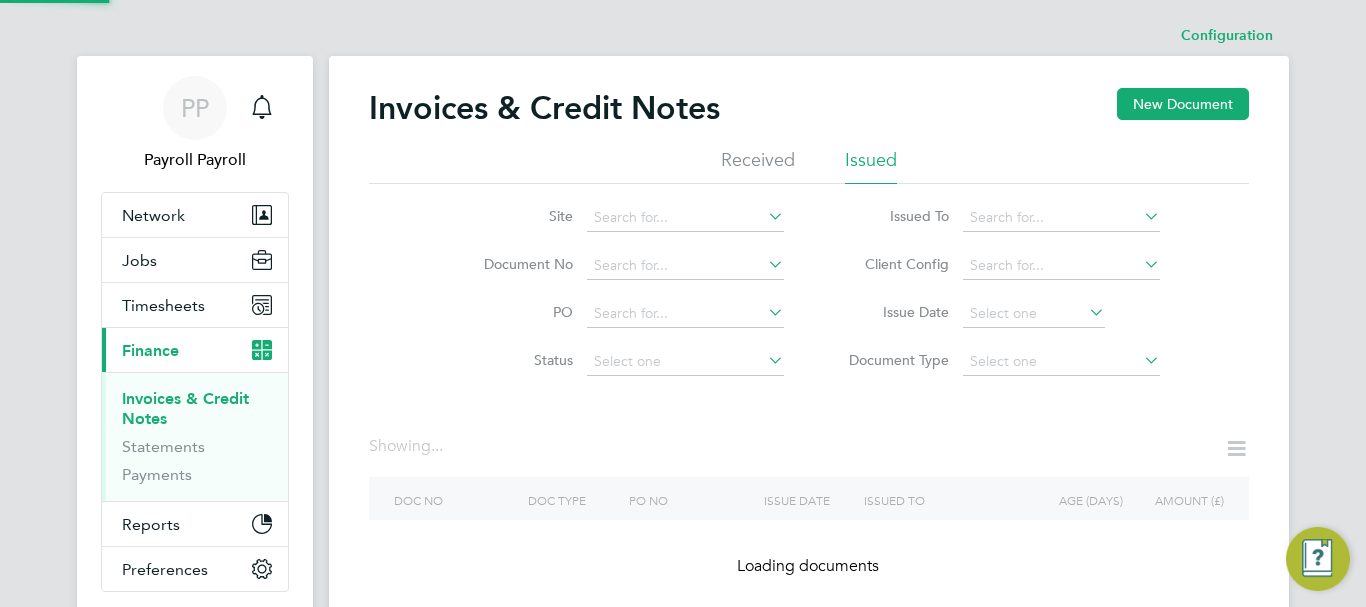 click 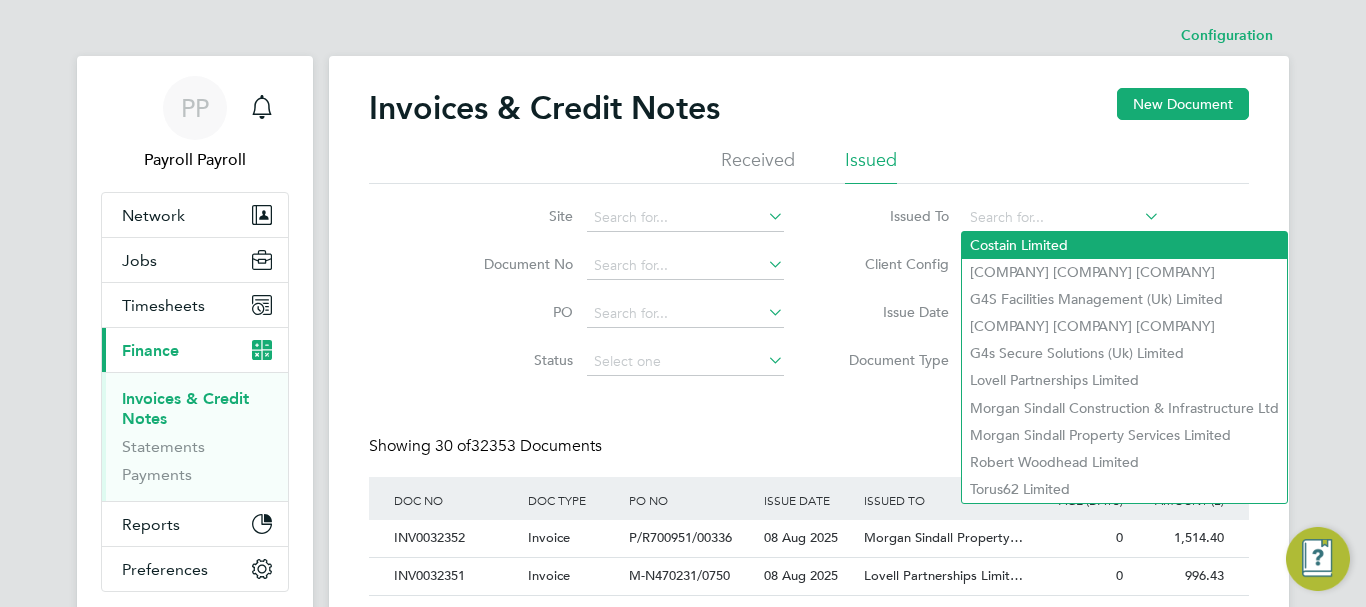 click on "Costain Limited" 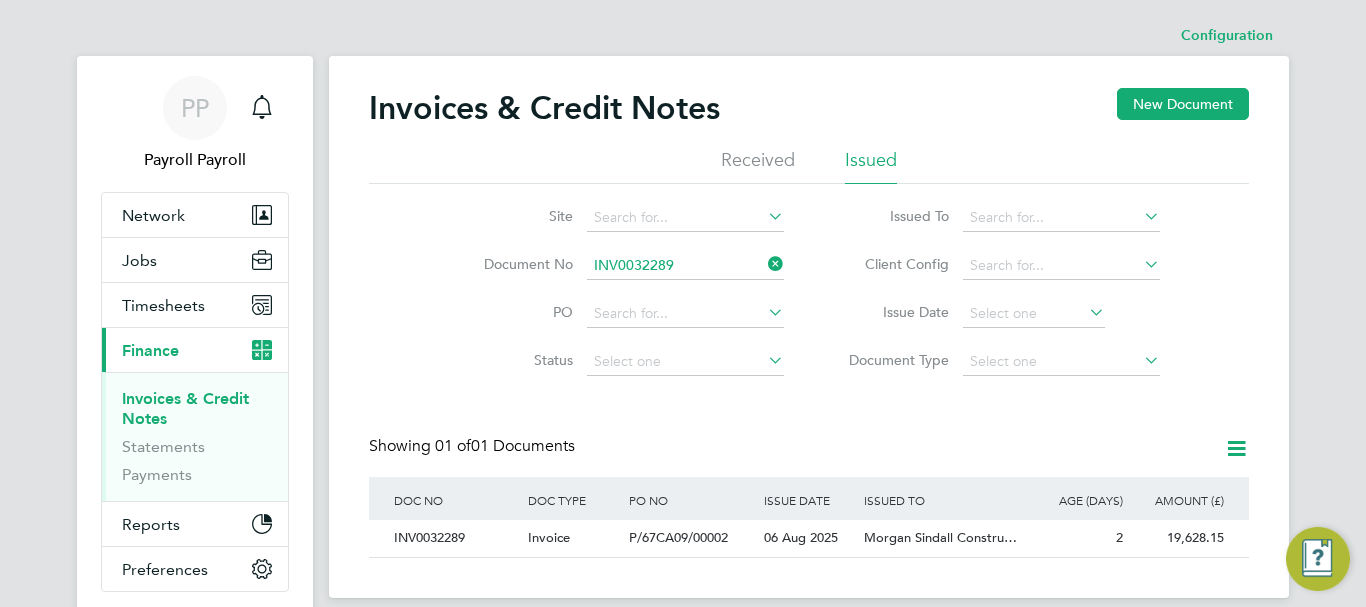scroll, scrollTop: 0, scrollLeft: 0, axis: both 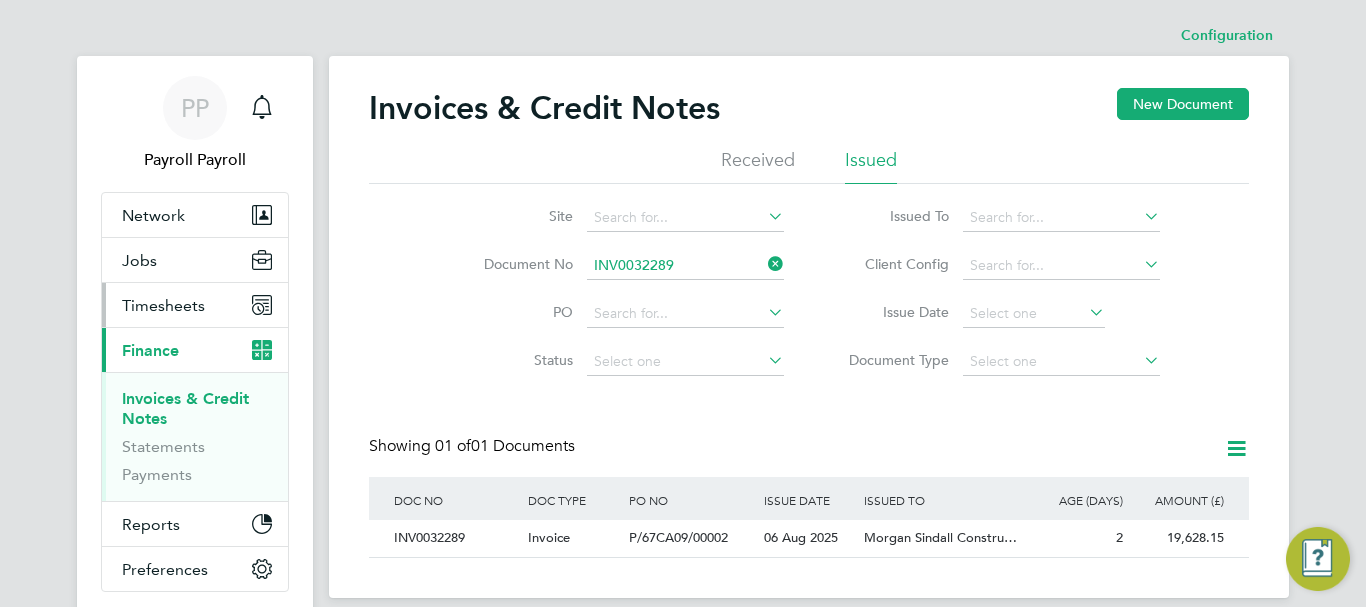 click on "Timesheets" at bounding box center (163, 305) 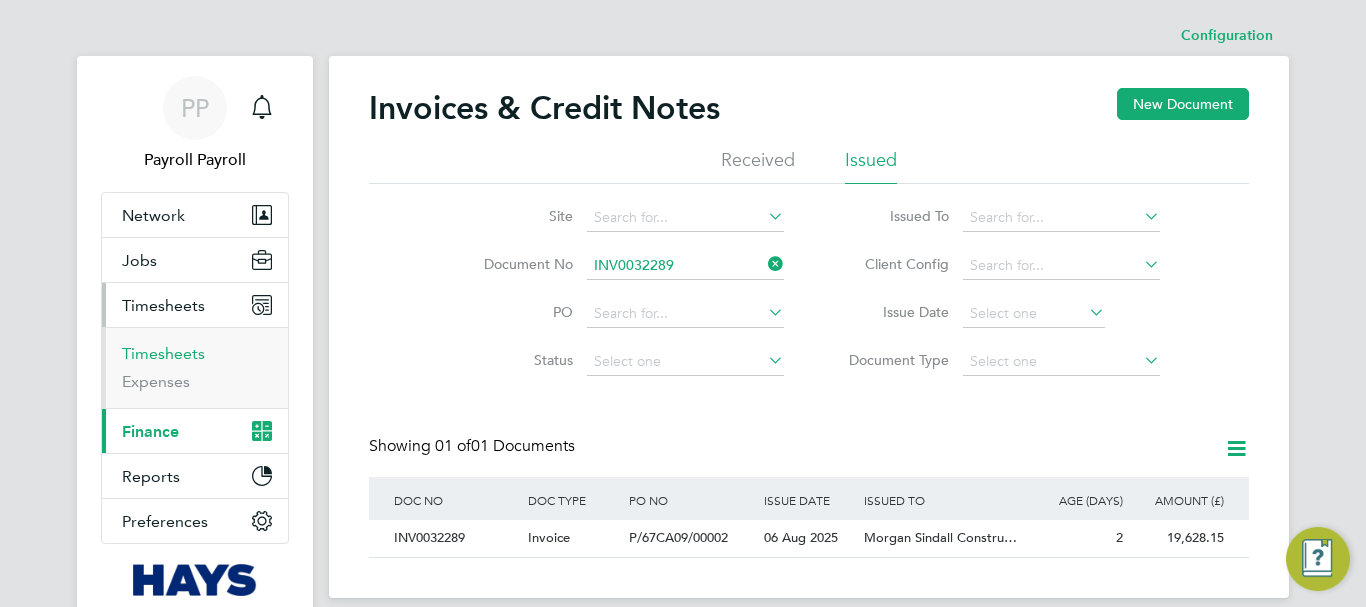 click on "Timesheets" at bounding box center (163, 353) 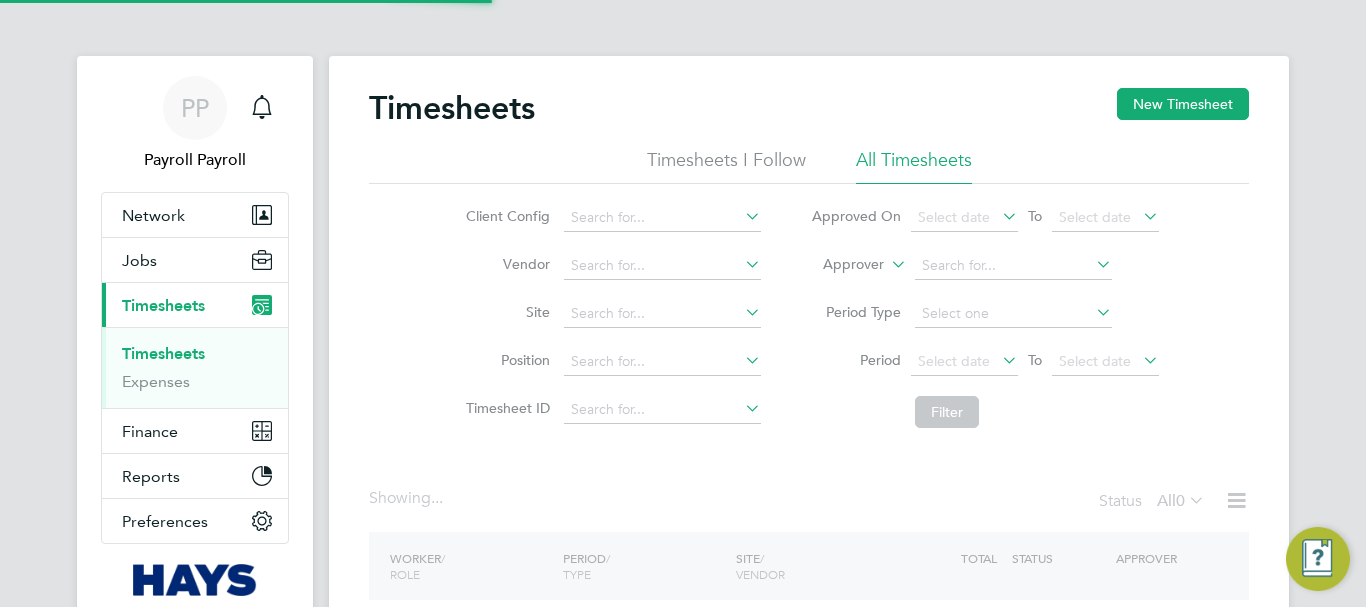 click on "Approver" 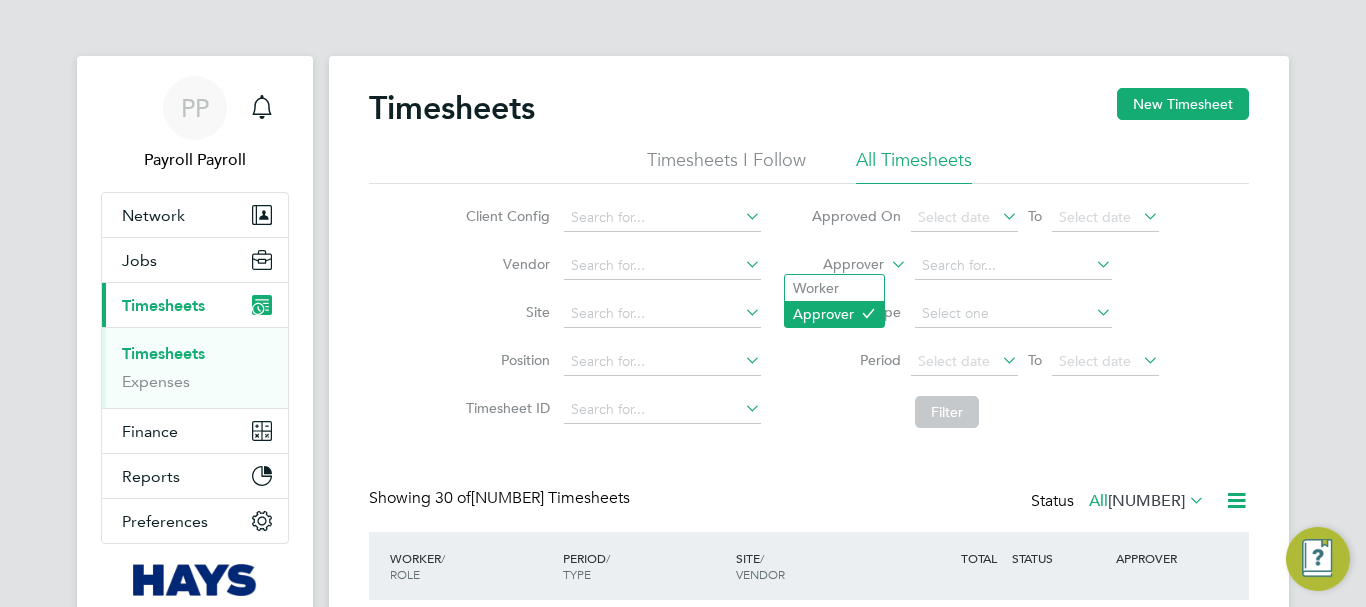 scroll, scrollTop: 10, scrollLeft: 10, axis: both 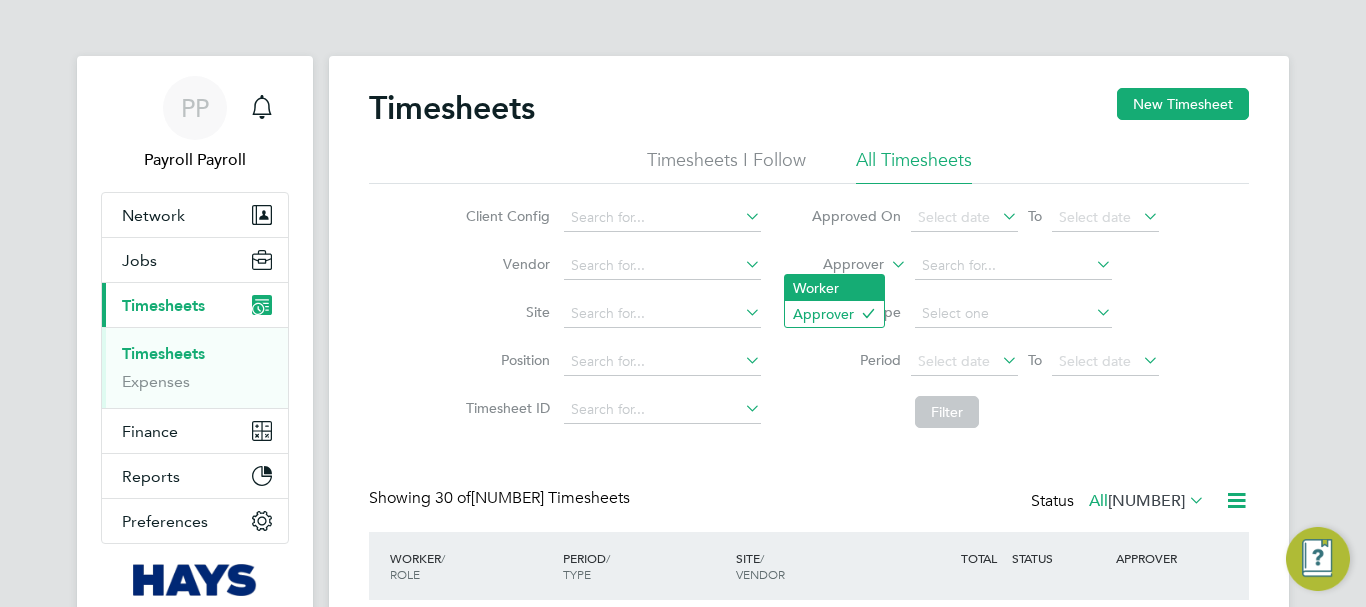 click on "Worker" 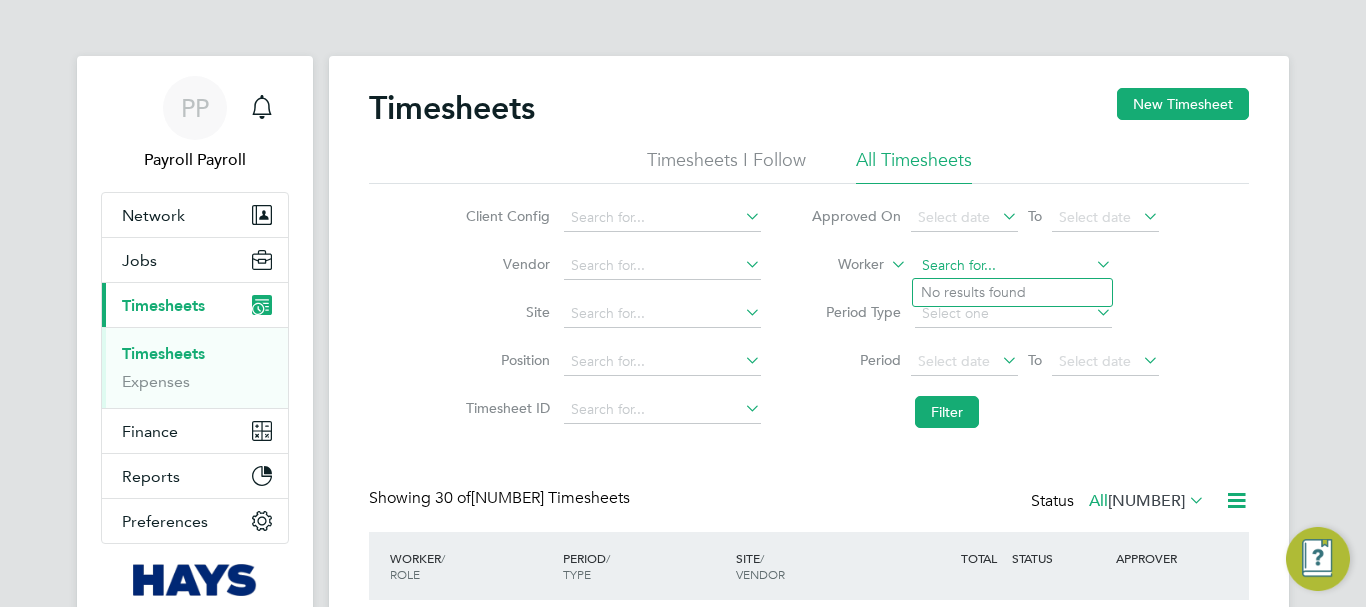 click 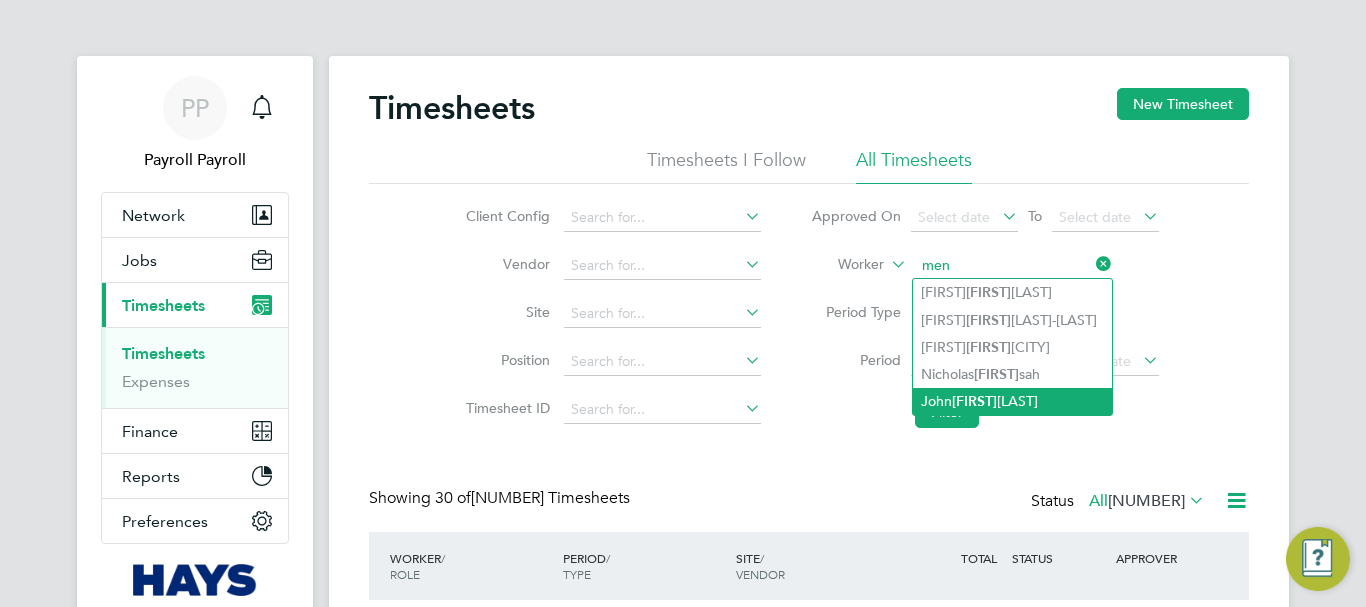 click on "[FIRST] [FIRST] [LAST]" 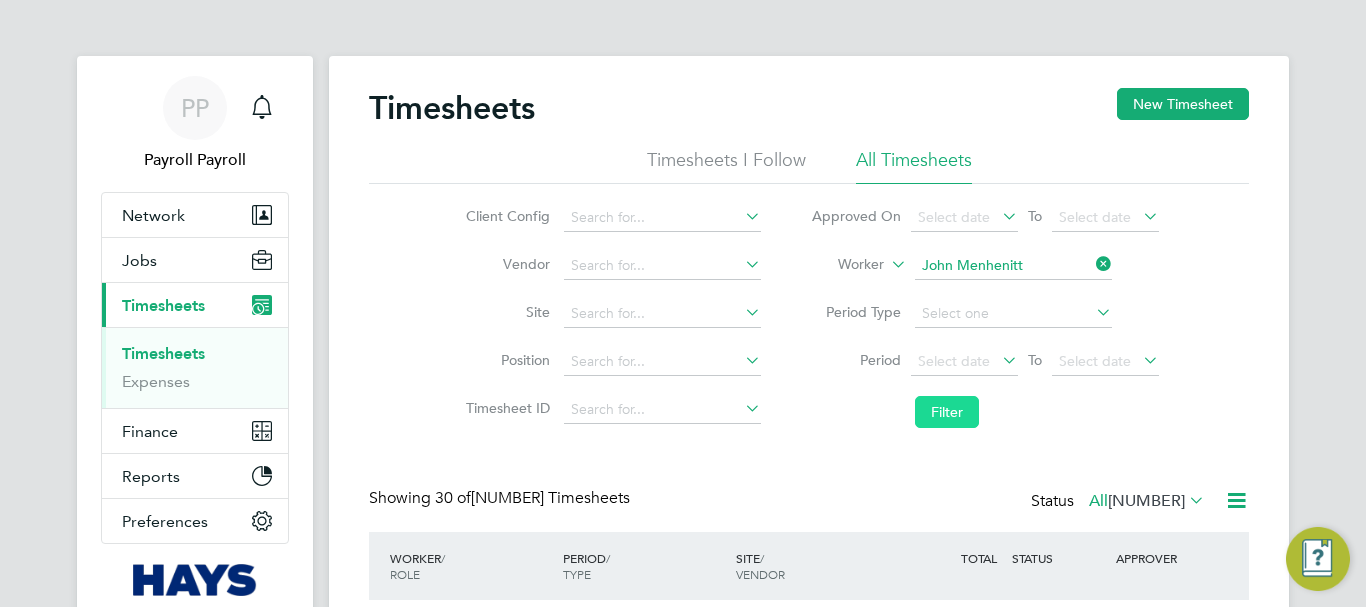 click on "Filter" 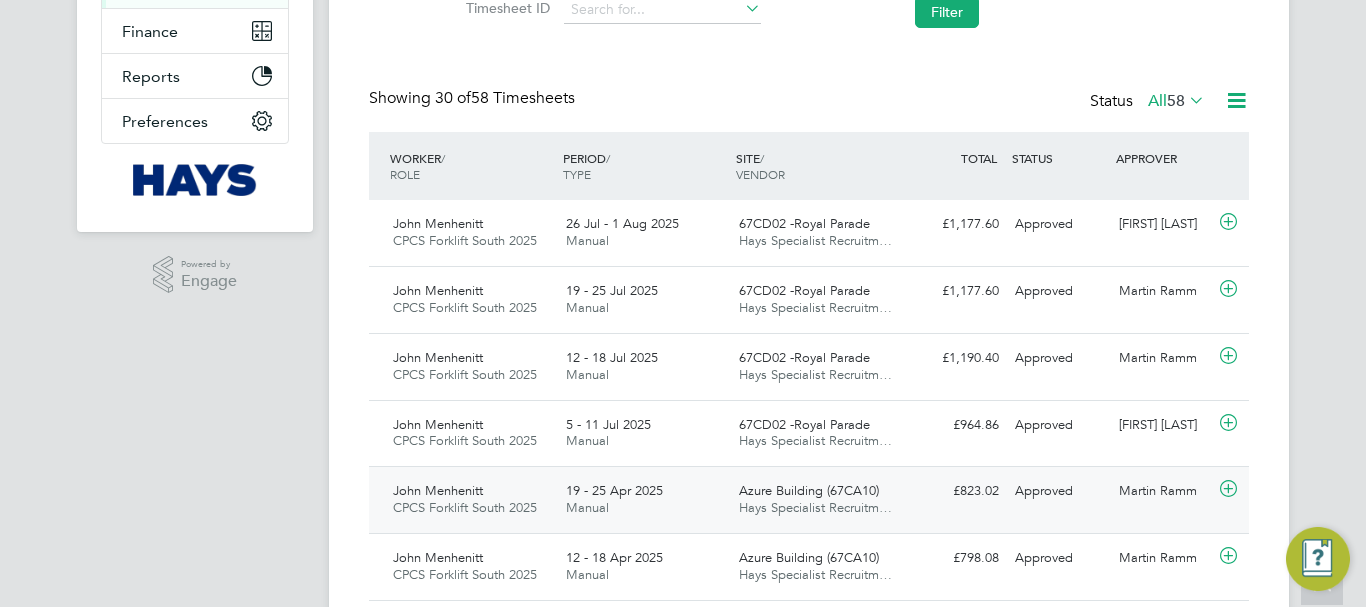 type 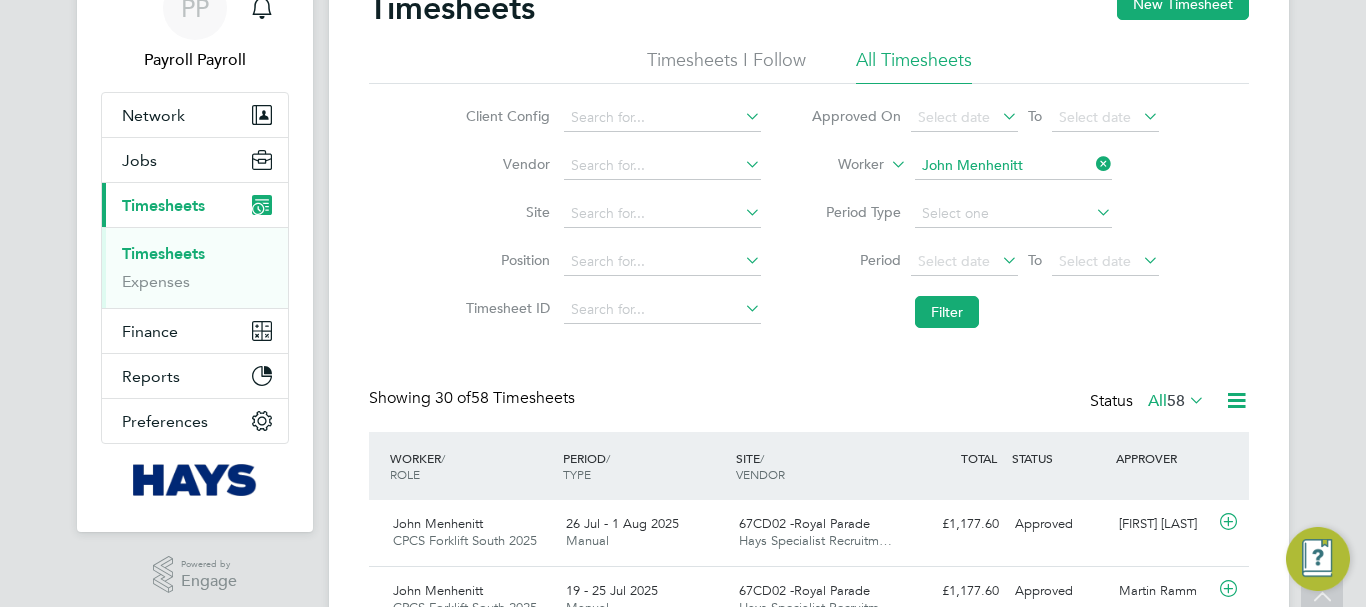 scroll, scrollTop: 0, scrollLeft: 0, axis: both 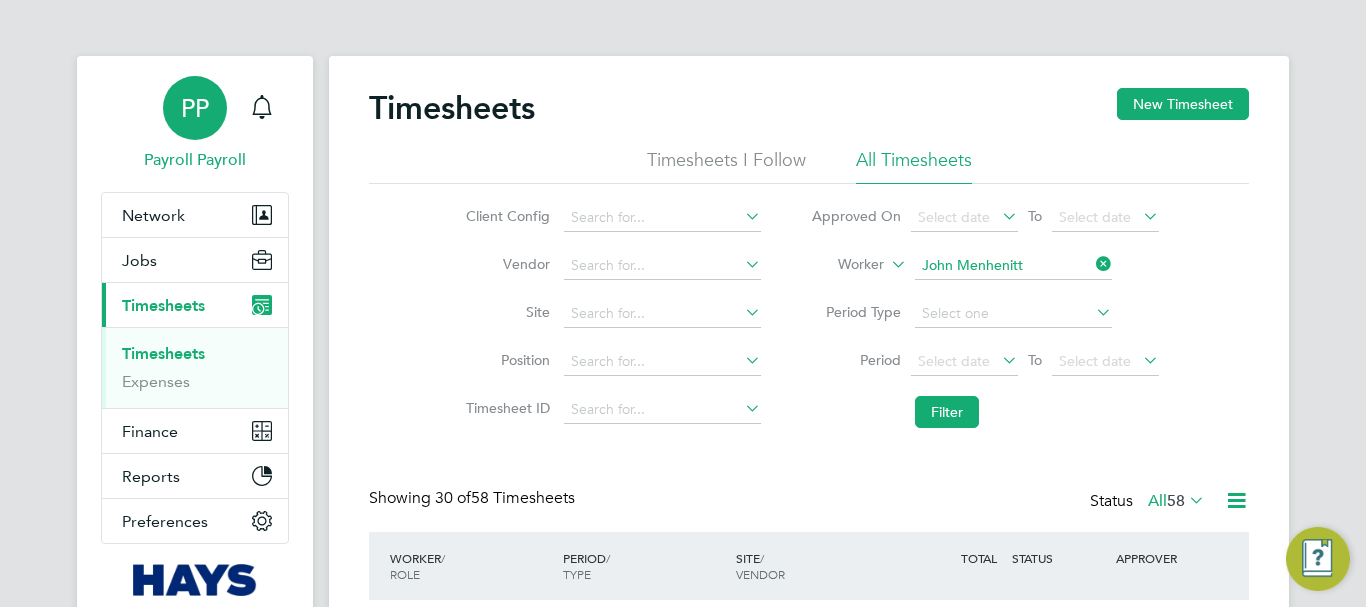 click on "PP" at bounding box center [195, 108] 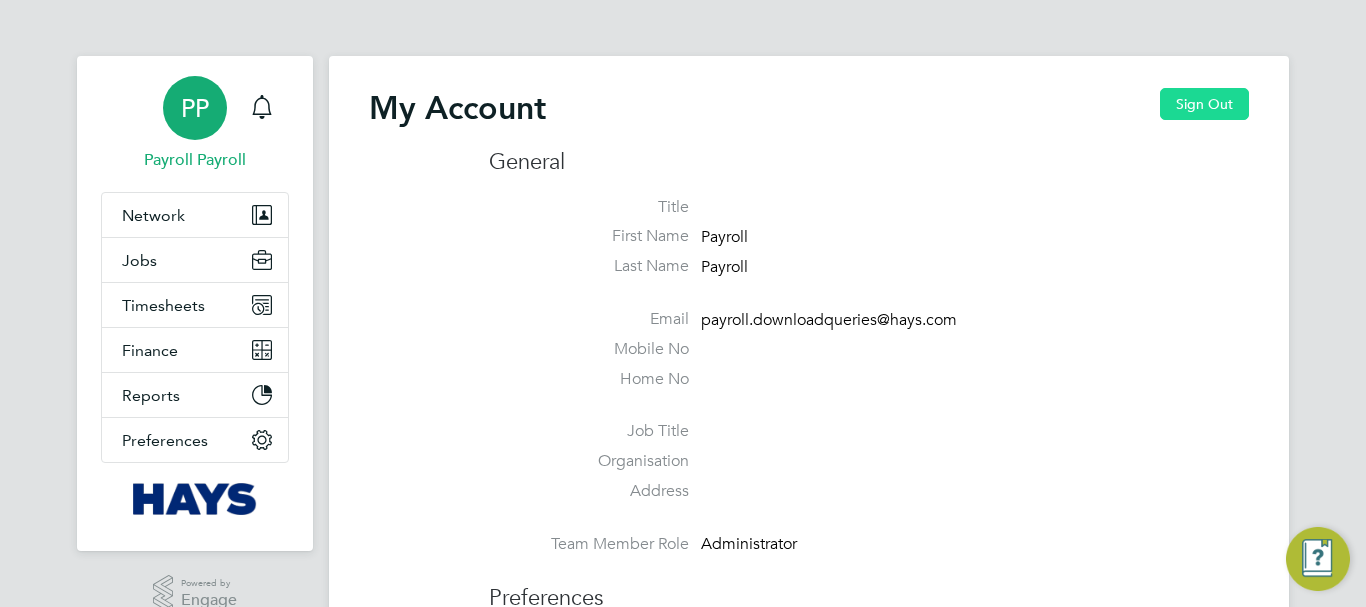 click on "Sign Out" at bounding box center (1204, 104) 